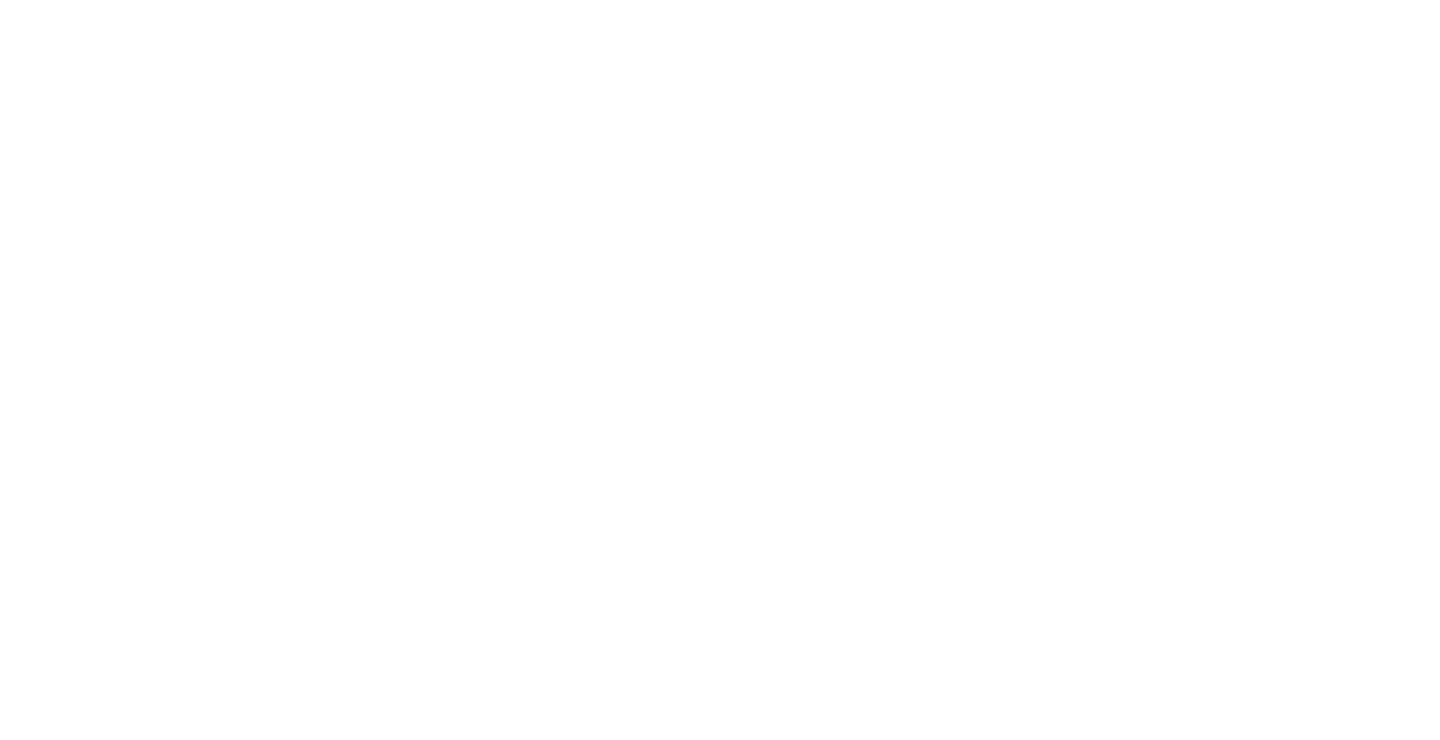 scroll, scrollTop: 0, scrollLeft: 0, axis: both 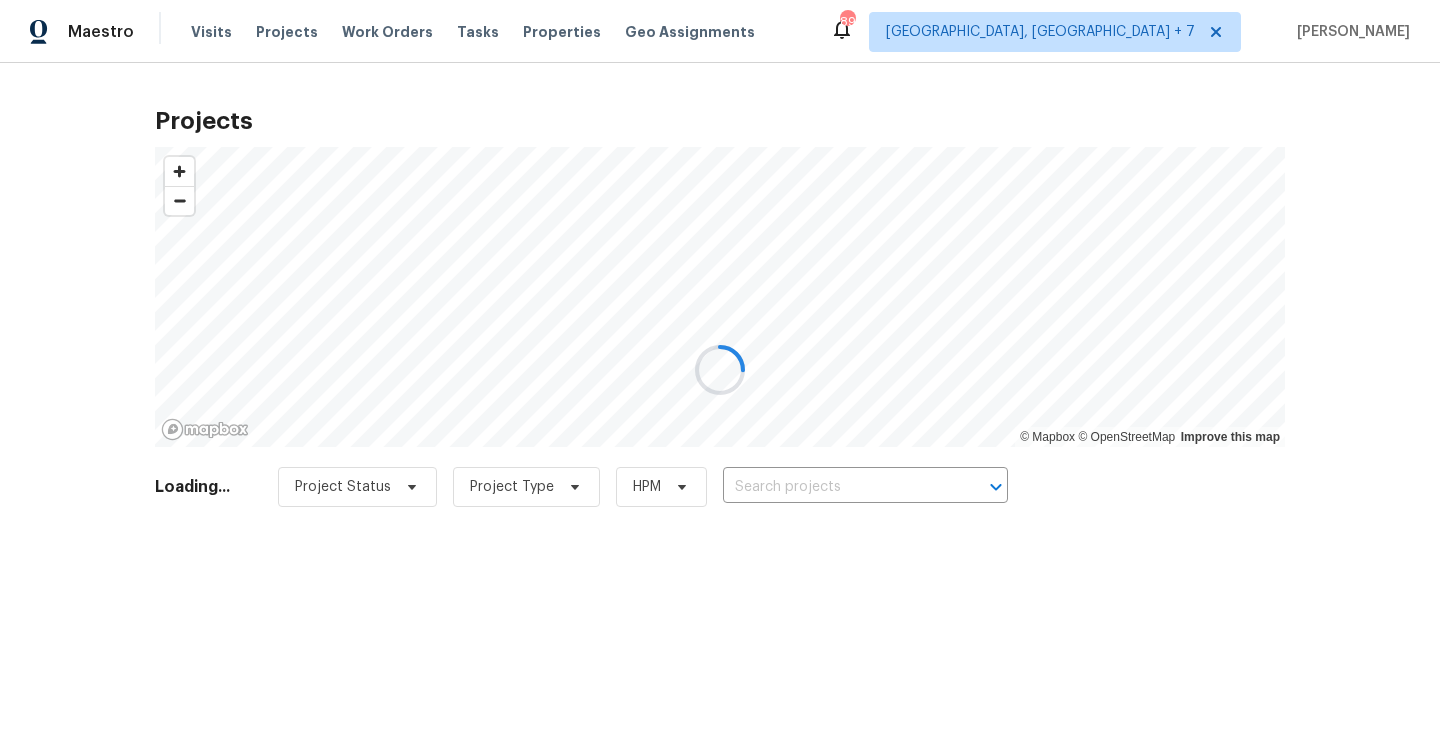 click at bounding box center [720, 370] 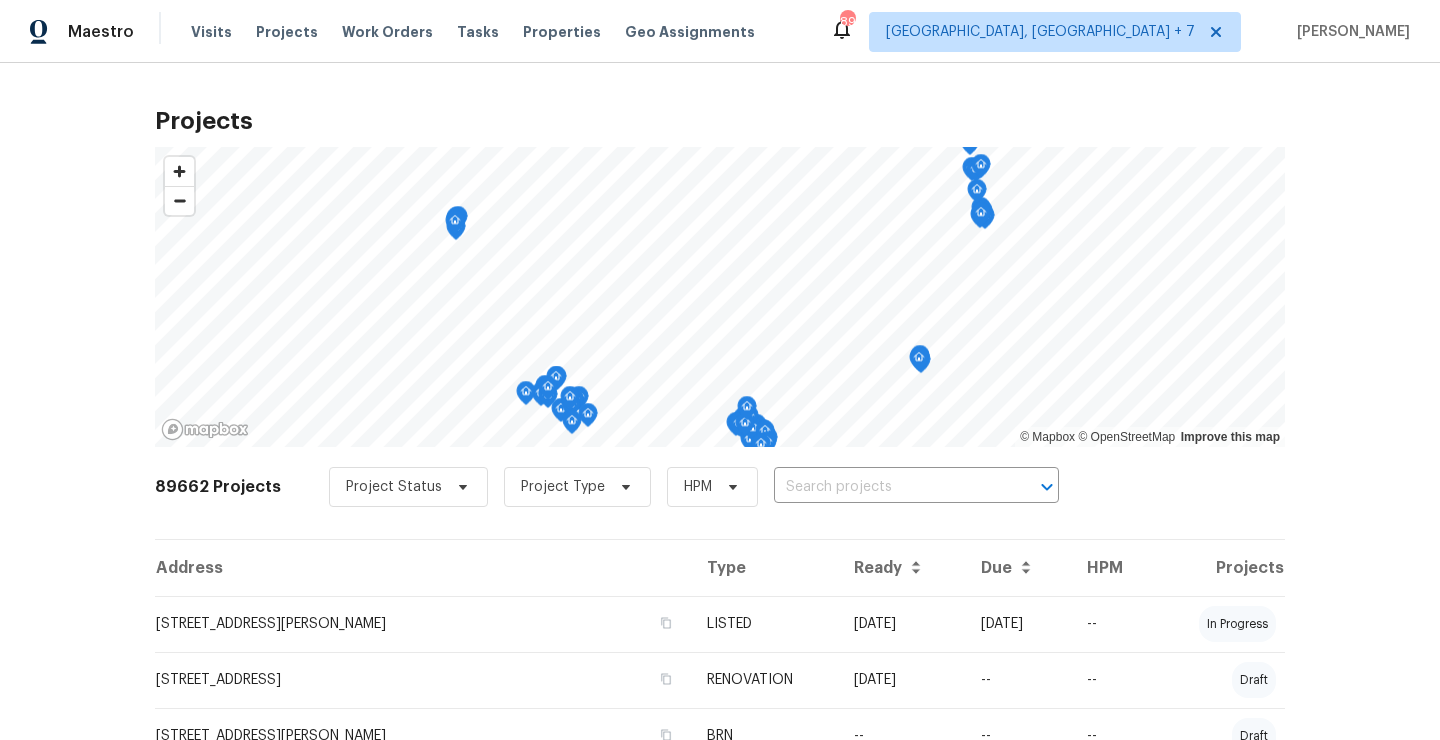 click at bounding box center (888, 487) 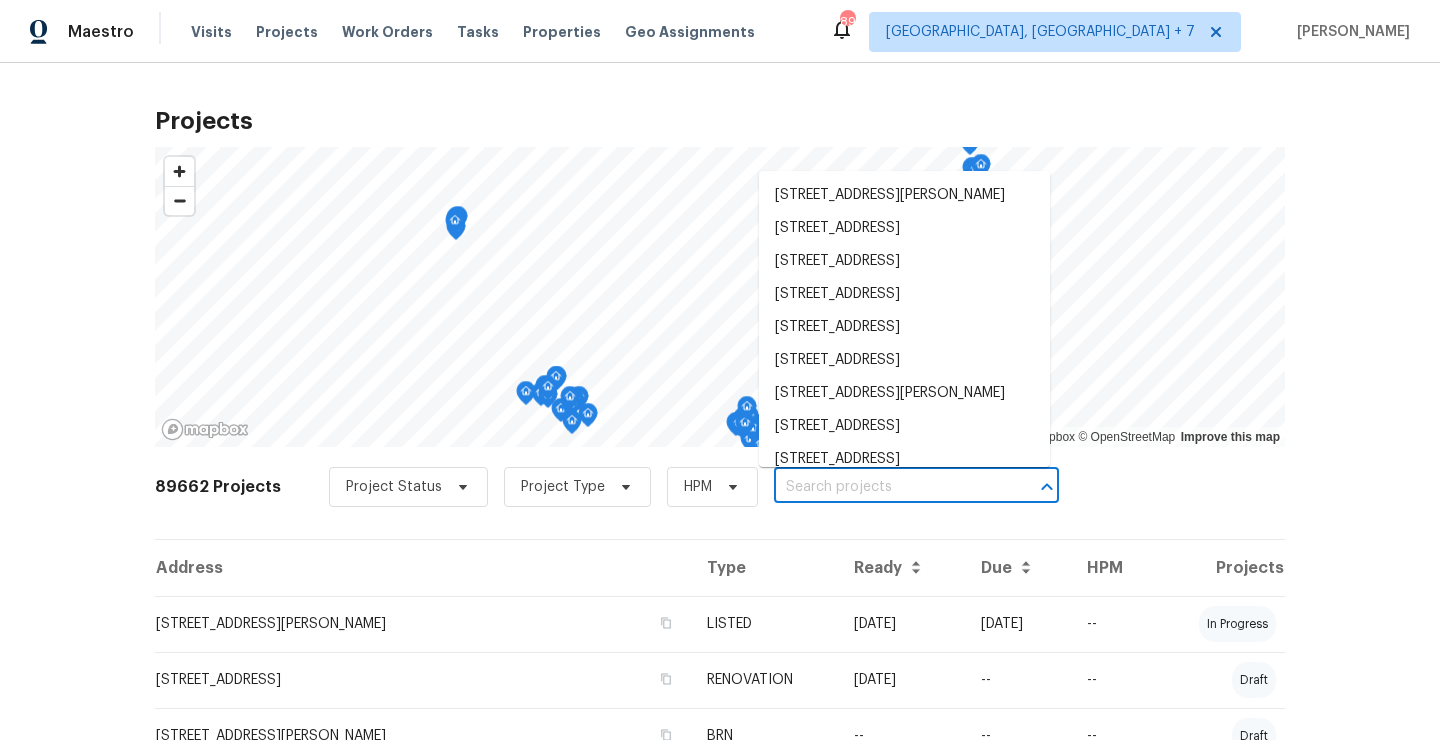 paste on "[STREET_ADDRESS][PERSON_NAME]" 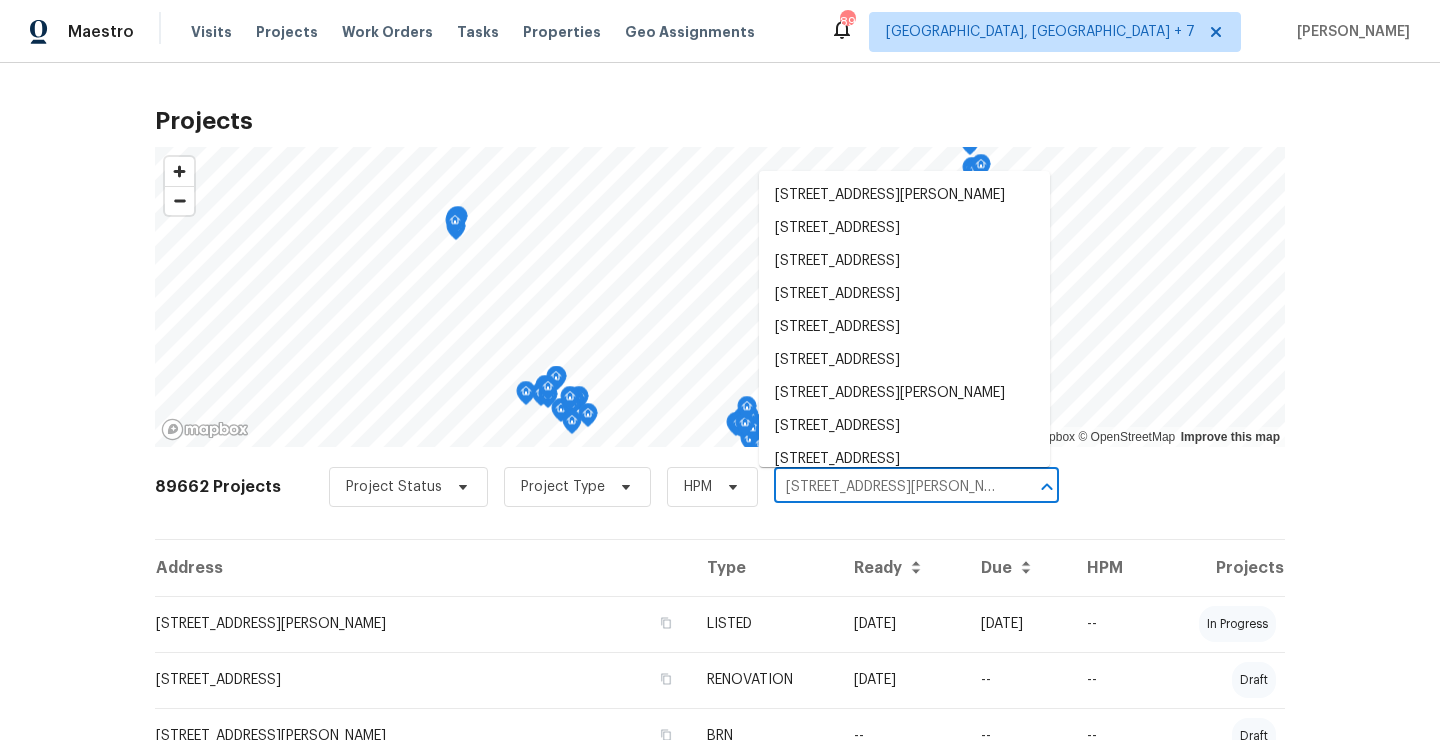 scroll, scrollTop: 0, scrollLeft: 8, axis: horizontal 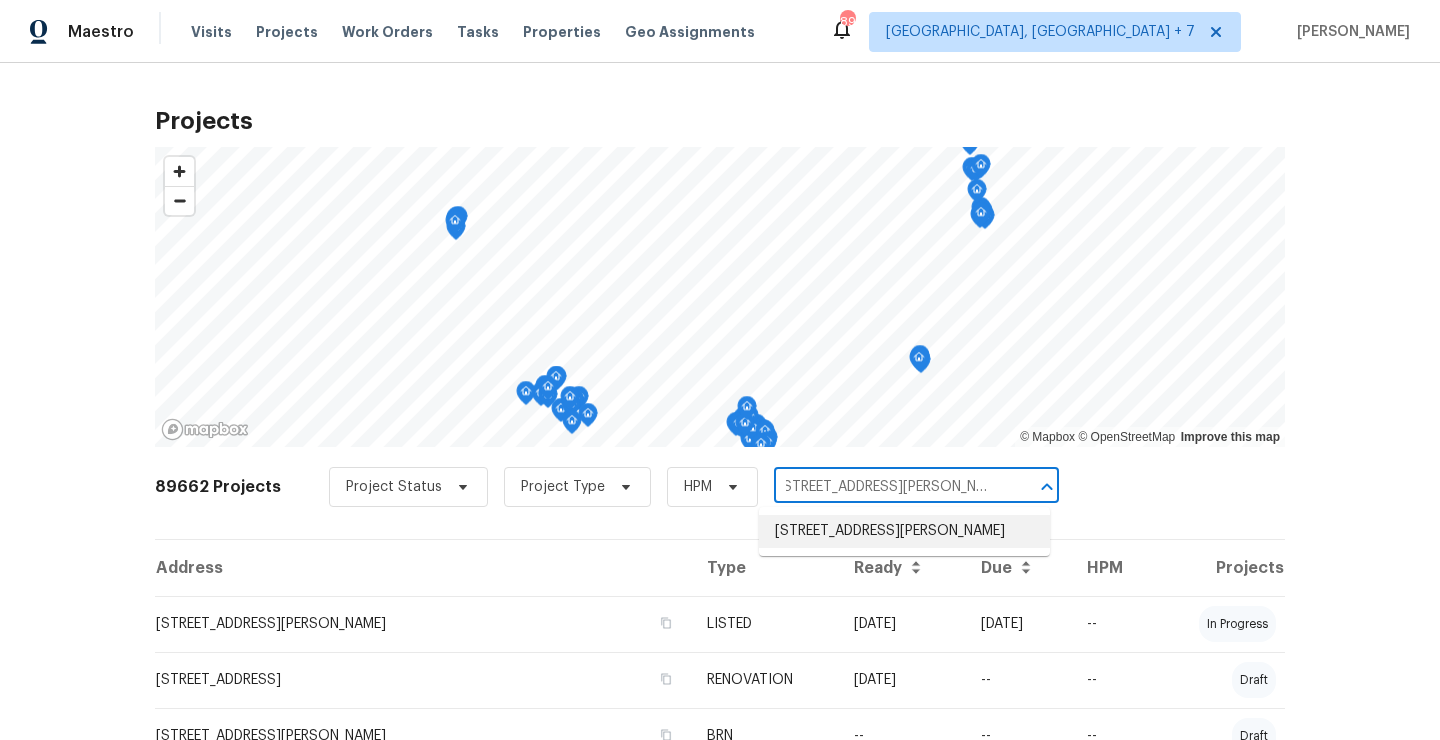 click on "[STREET_ADDRESS][PERSON_NAME]" at bounding box center (904, 531) 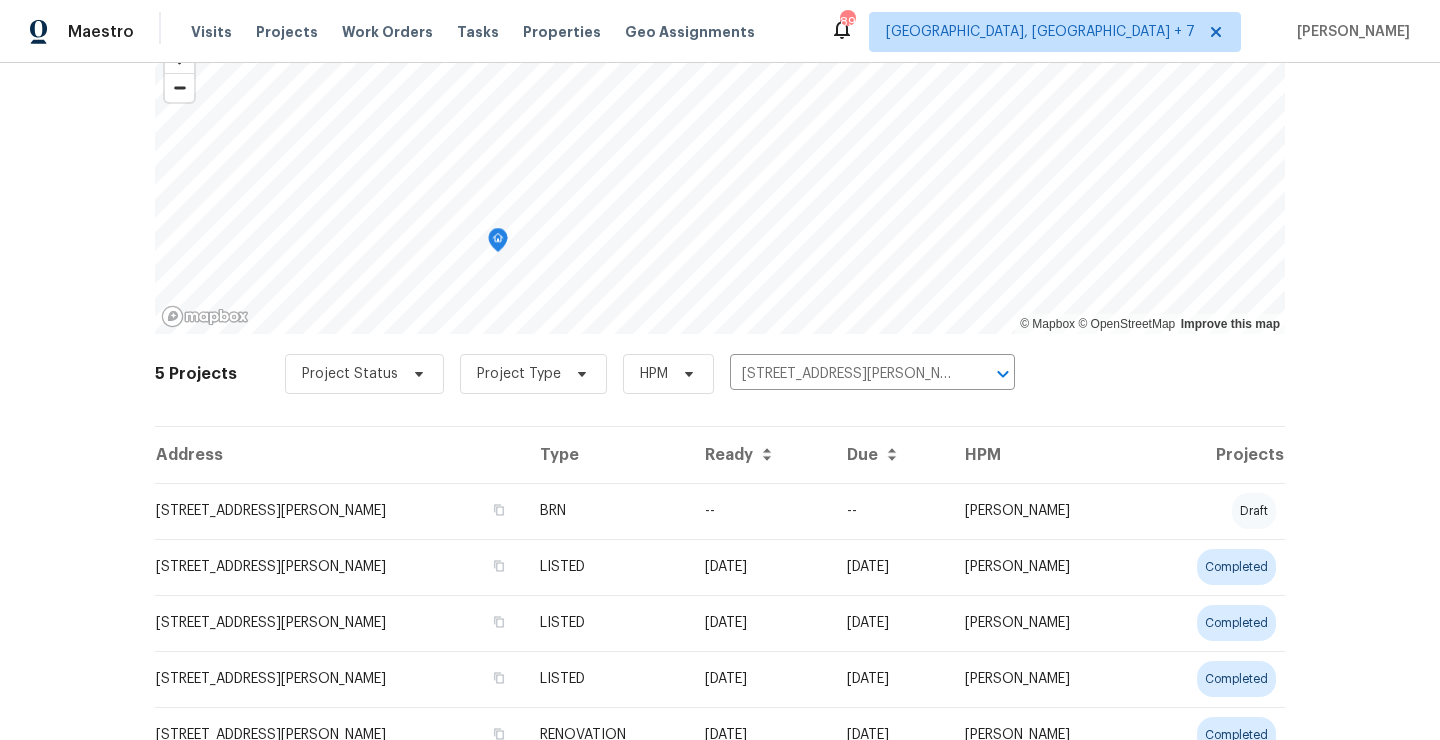 scroll, scrollTop: 200, scrollLeft: 0, axis: vertical 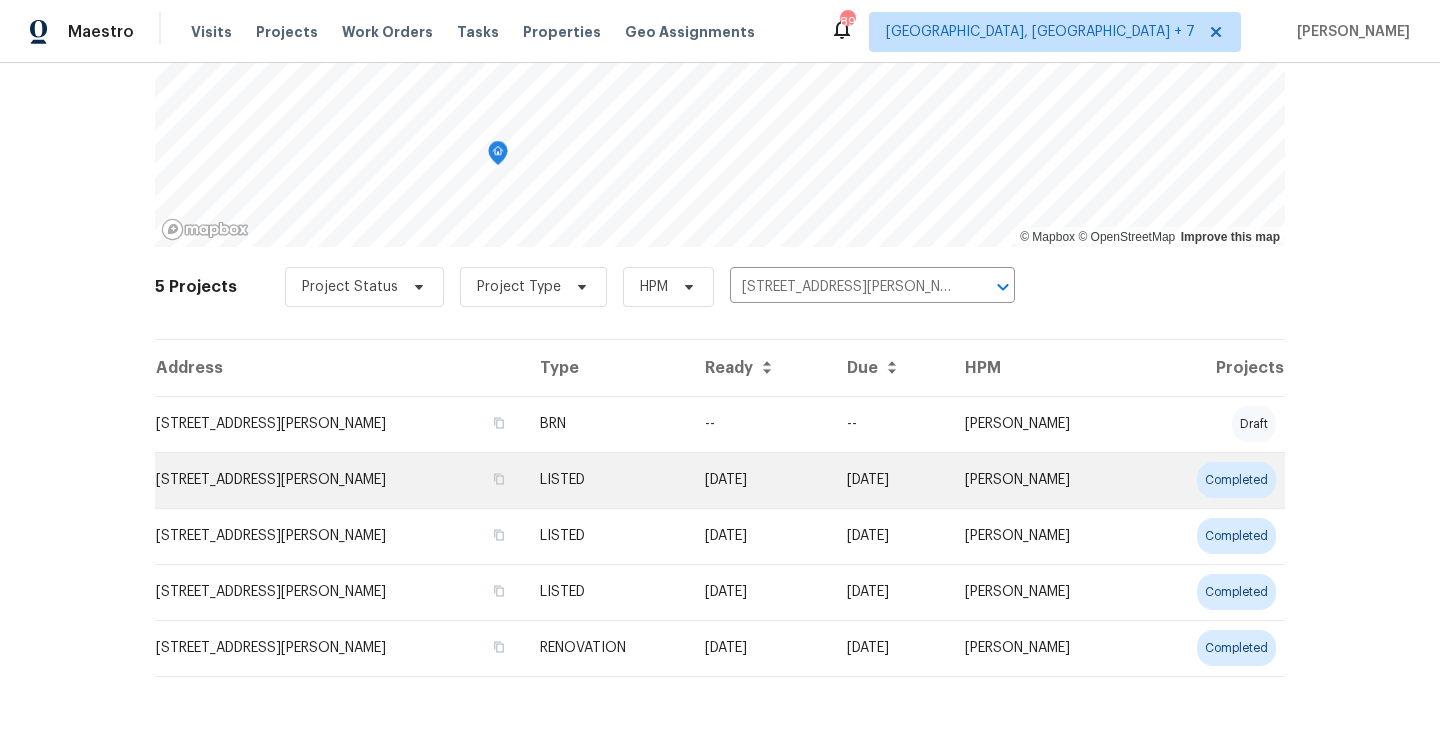 click on "[STREET_ADDRESS][PERSON_NAME]" at bounding box center [339, 480] 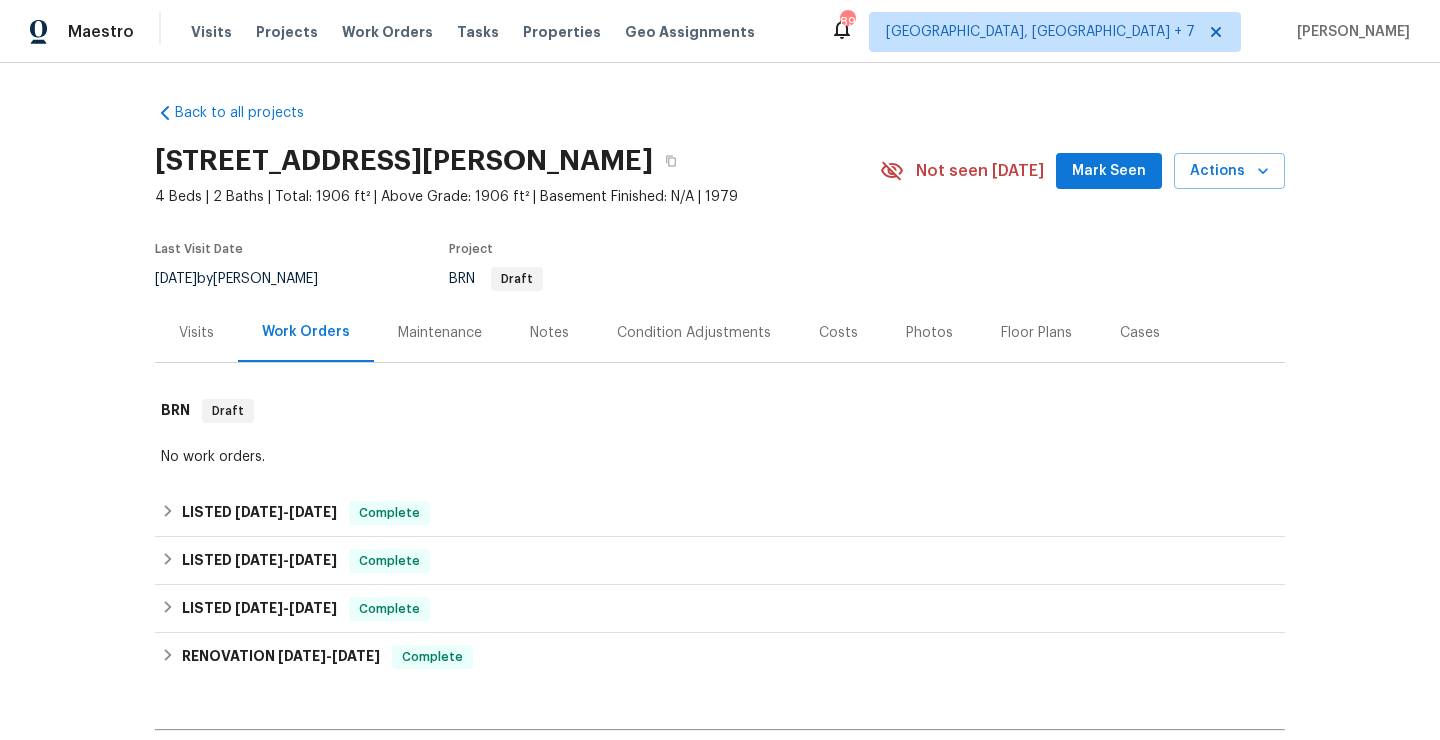 click on "Visits" at bounding box center [196, 333] 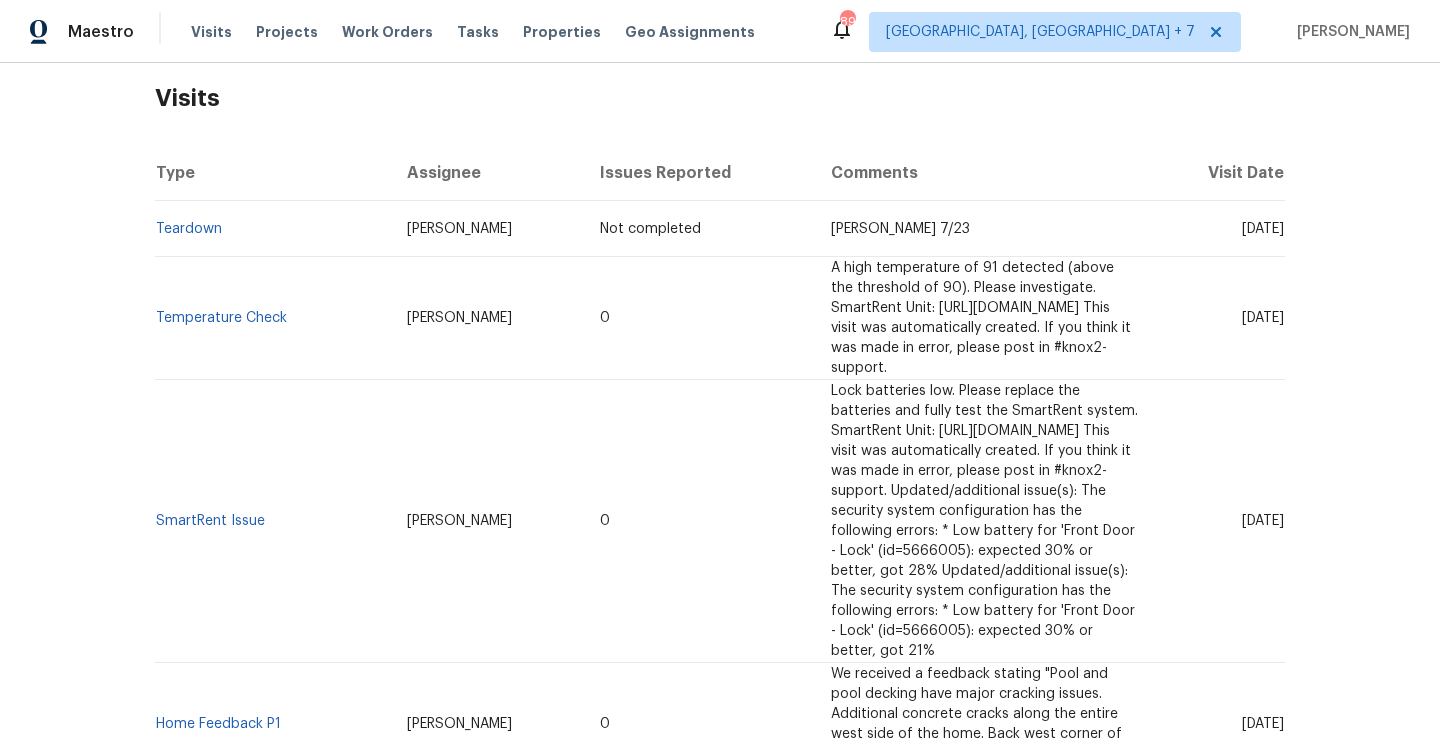 scroll, scrollTop: 0, scrollLeft: 0, axis: both 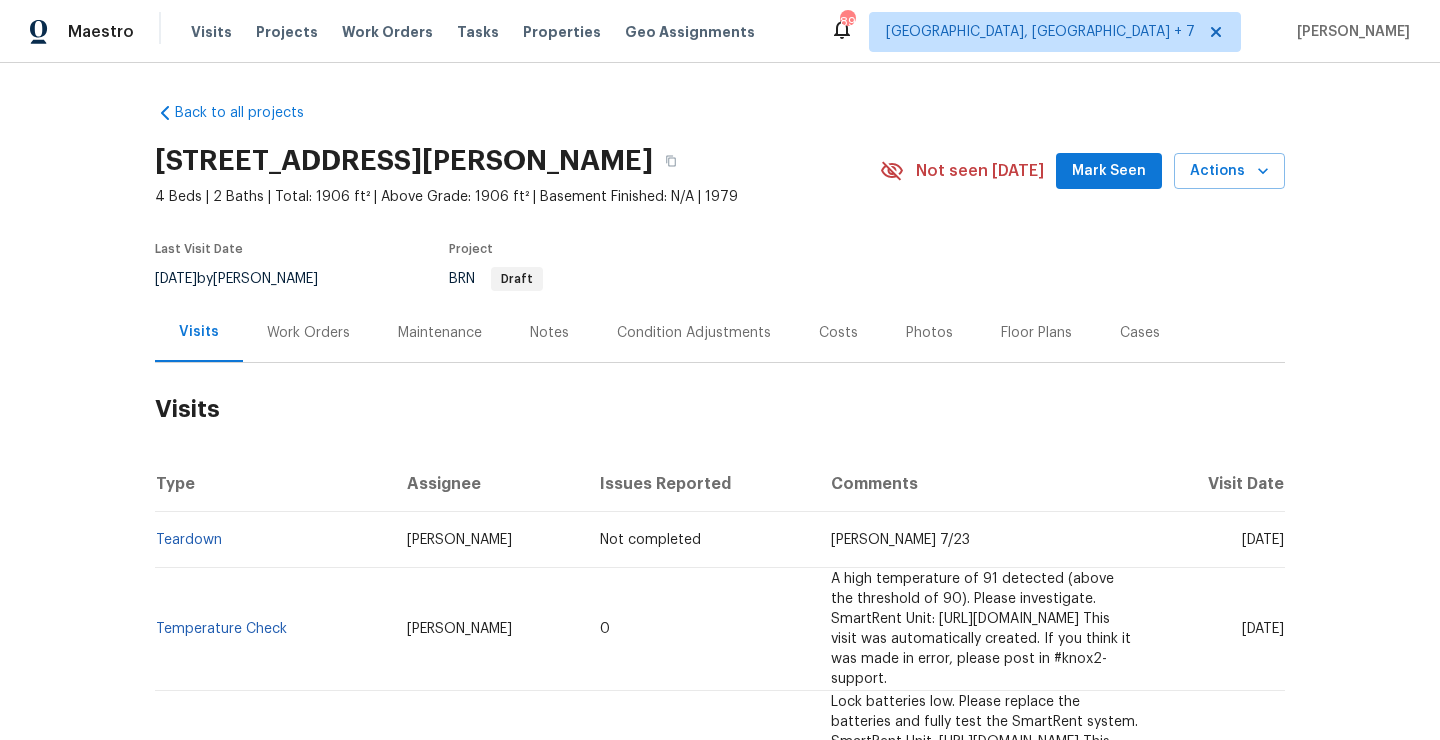 click on "Work Orders" at bounding box center [308, 333] 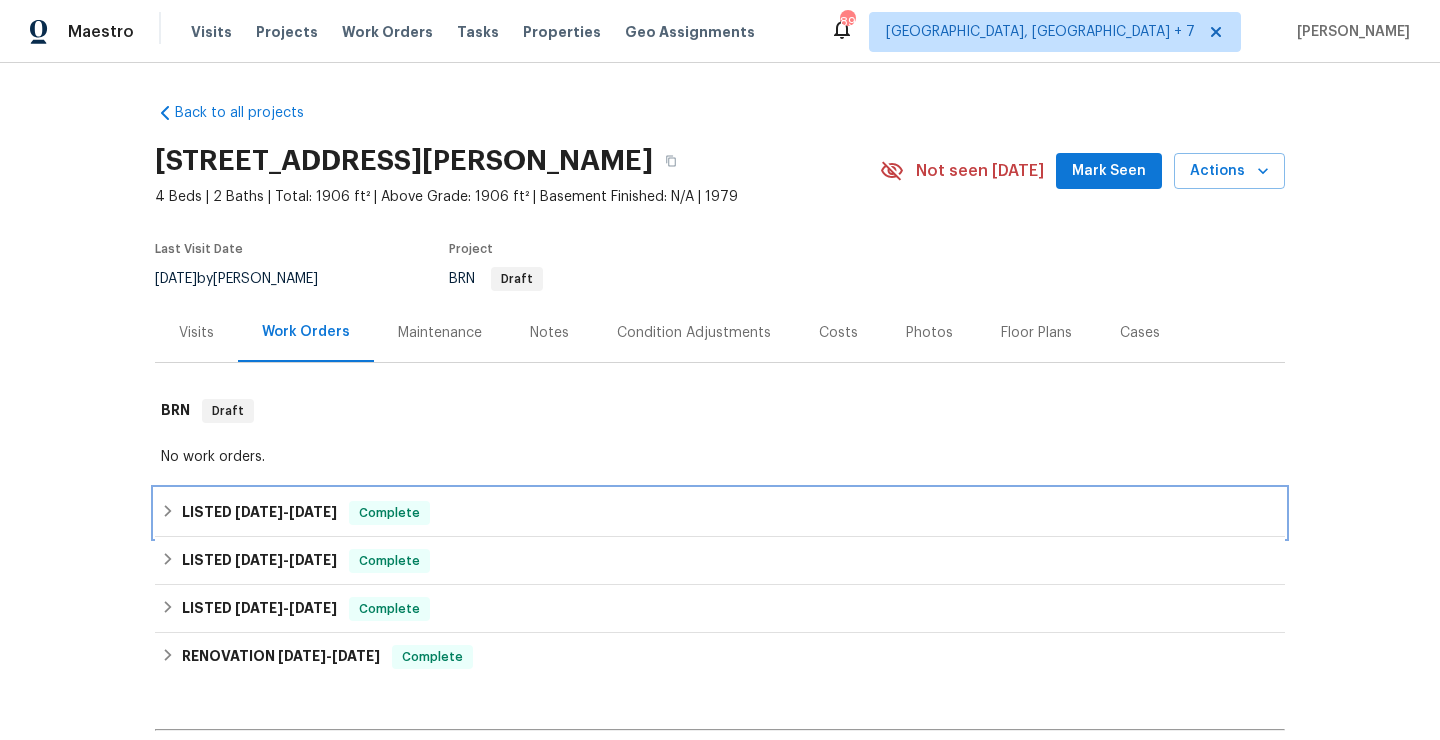 click on "LISTED   [DATE]  -  [DATE] Complete" at bounding box center [720, 513] 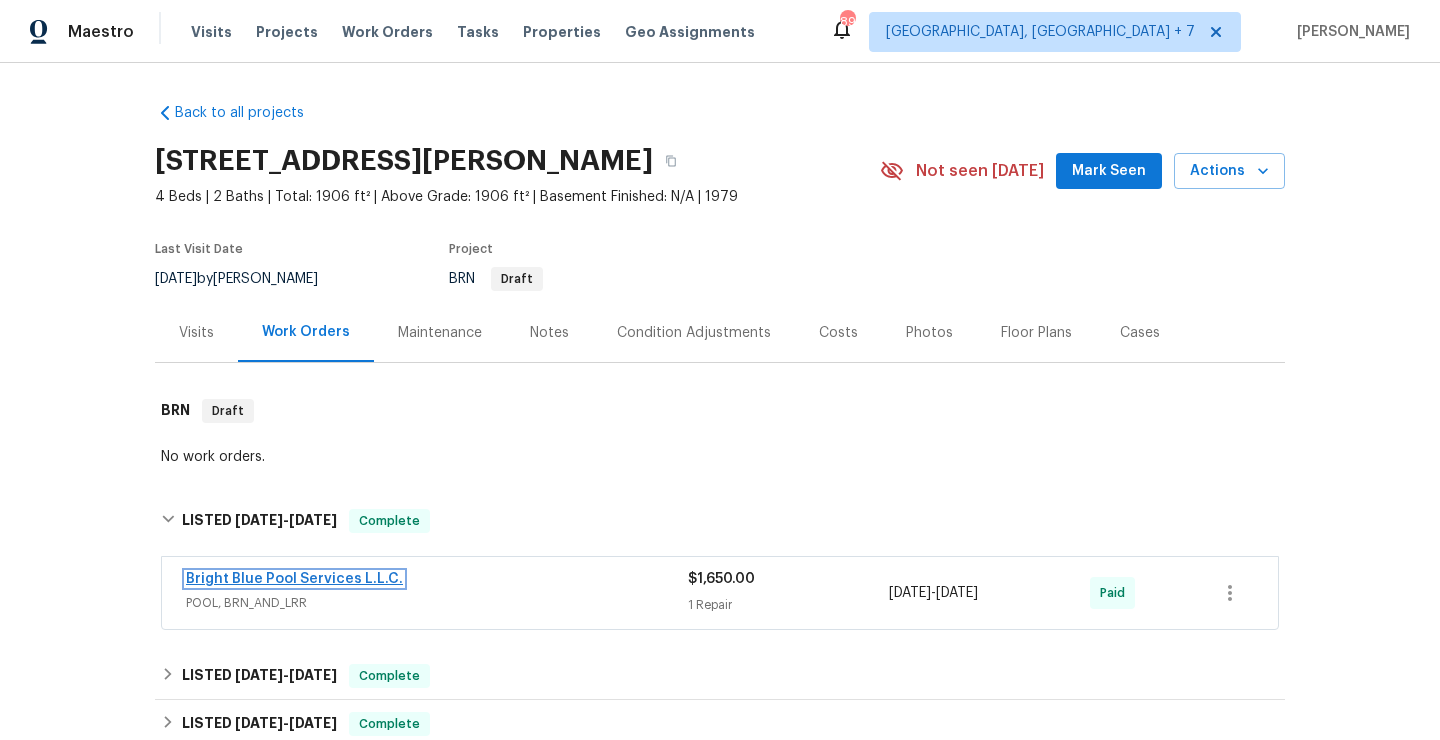 click on "Bright Blue Pool Services L.L.C." at bounding box center (294, 579) 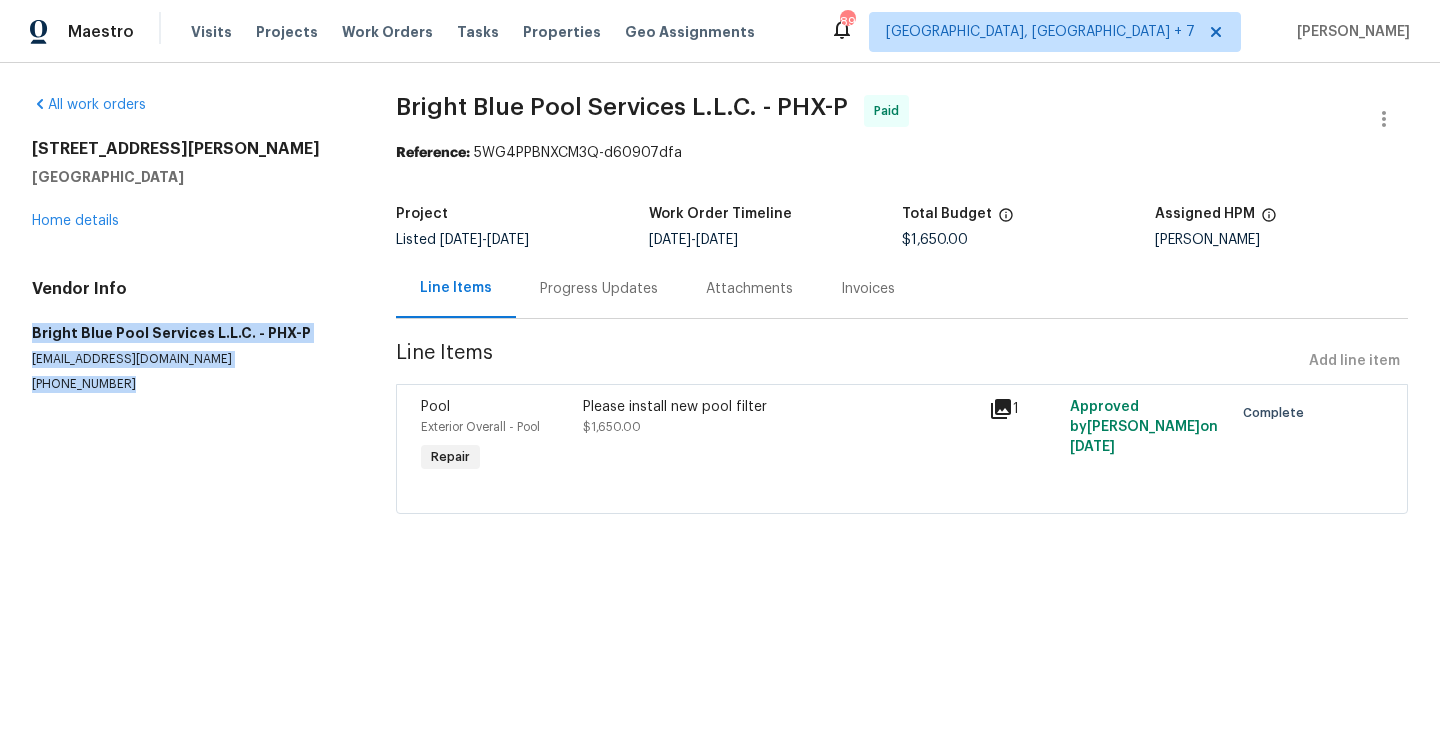 drag, startPoint x: 29, startPoint y: 329, endPoint x: 144, endPoint y: 432, distance: 154.38264 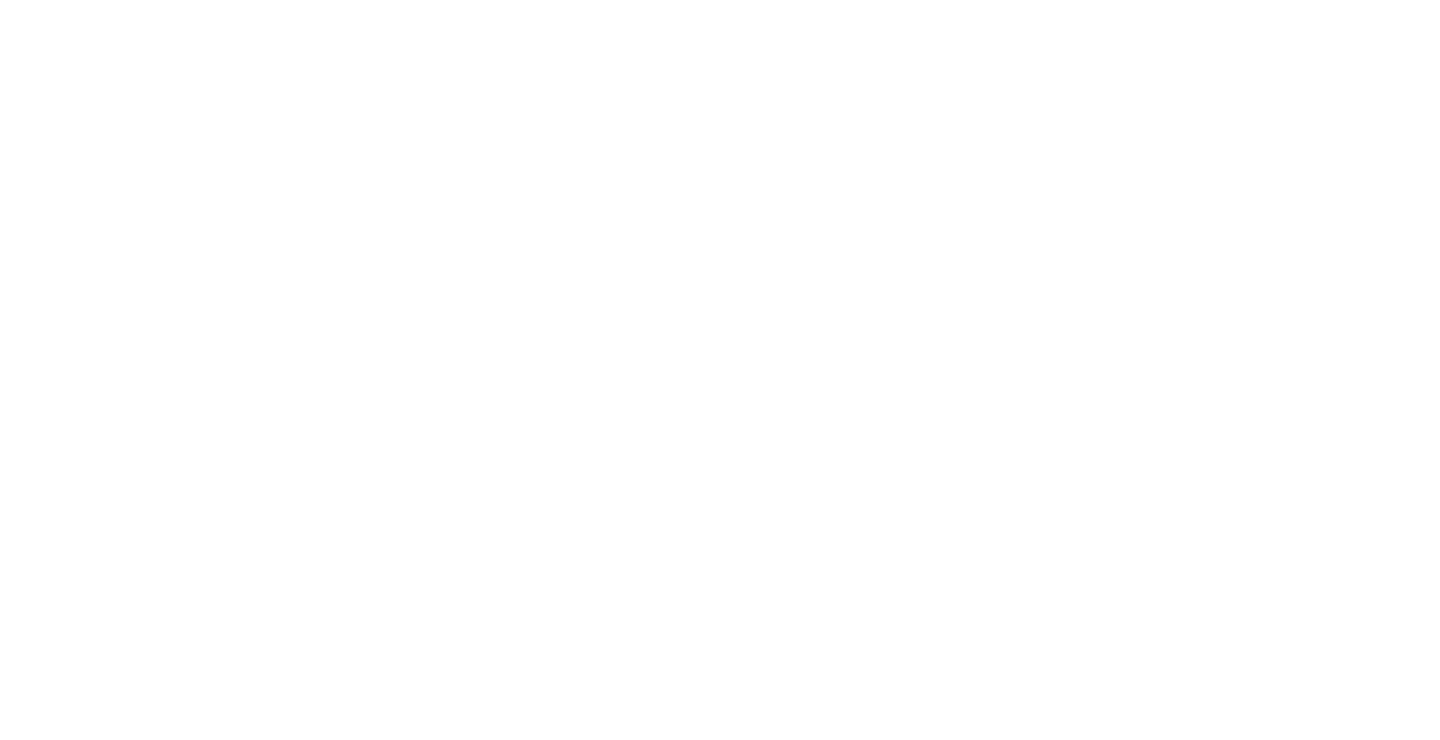 scroll, scrollTop: 0, scrollLeft: 0, axis: both 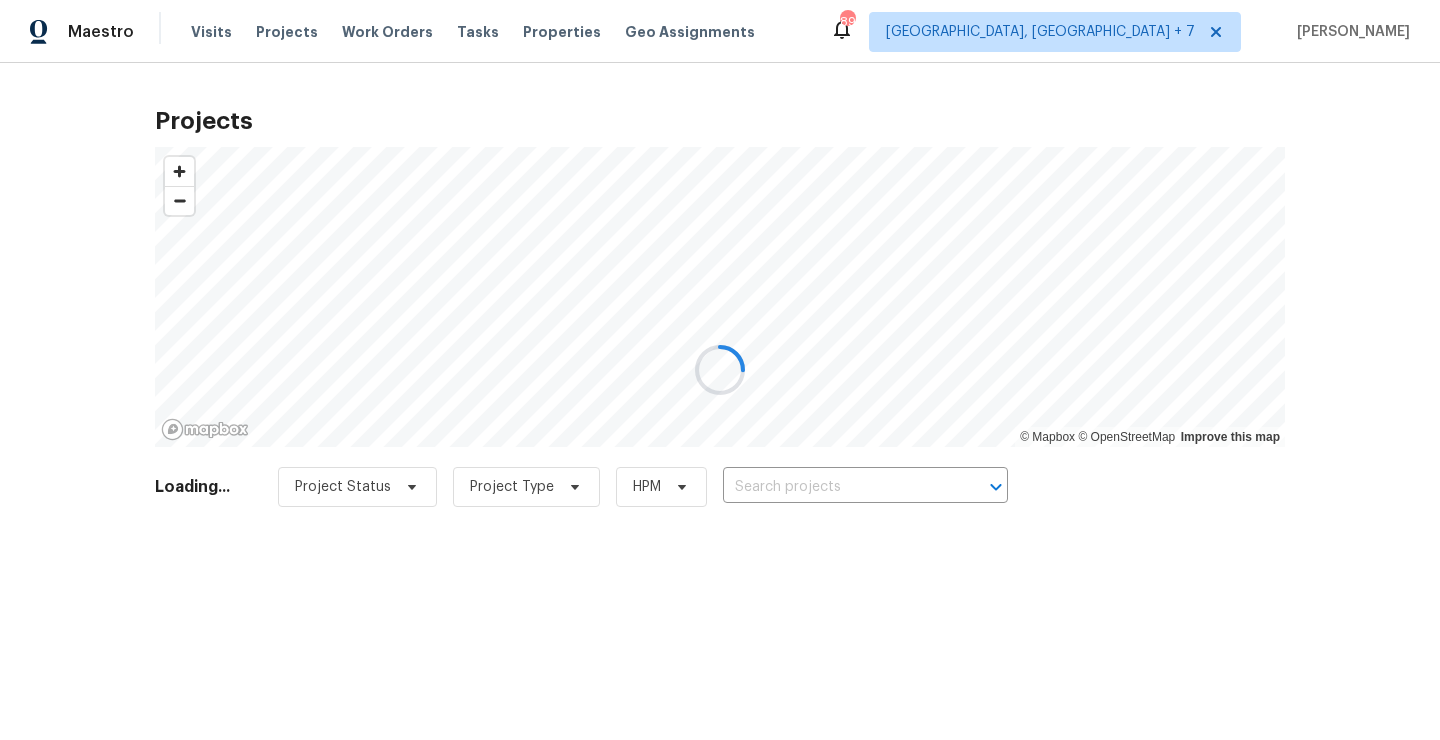 click at bounding box center (720, 370) 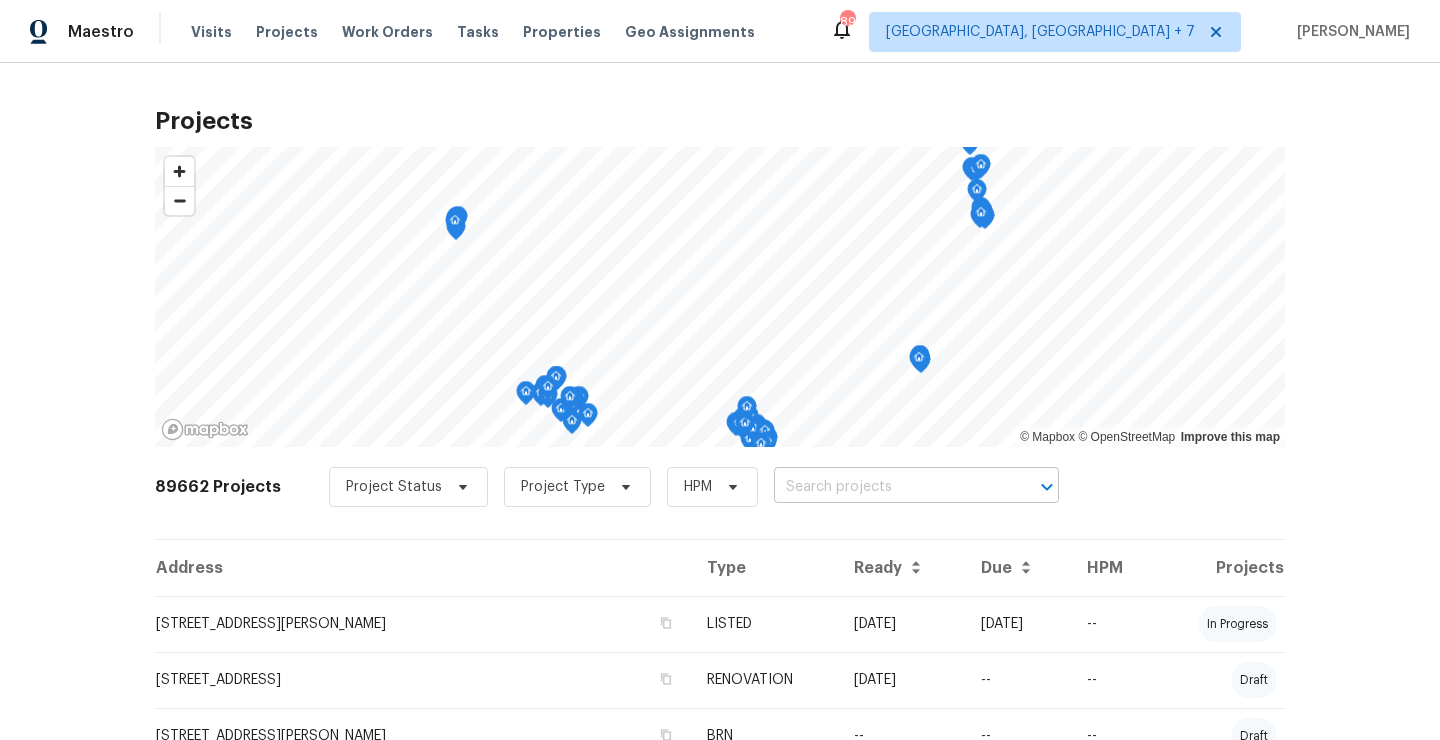click at bounding box center [888, 487] 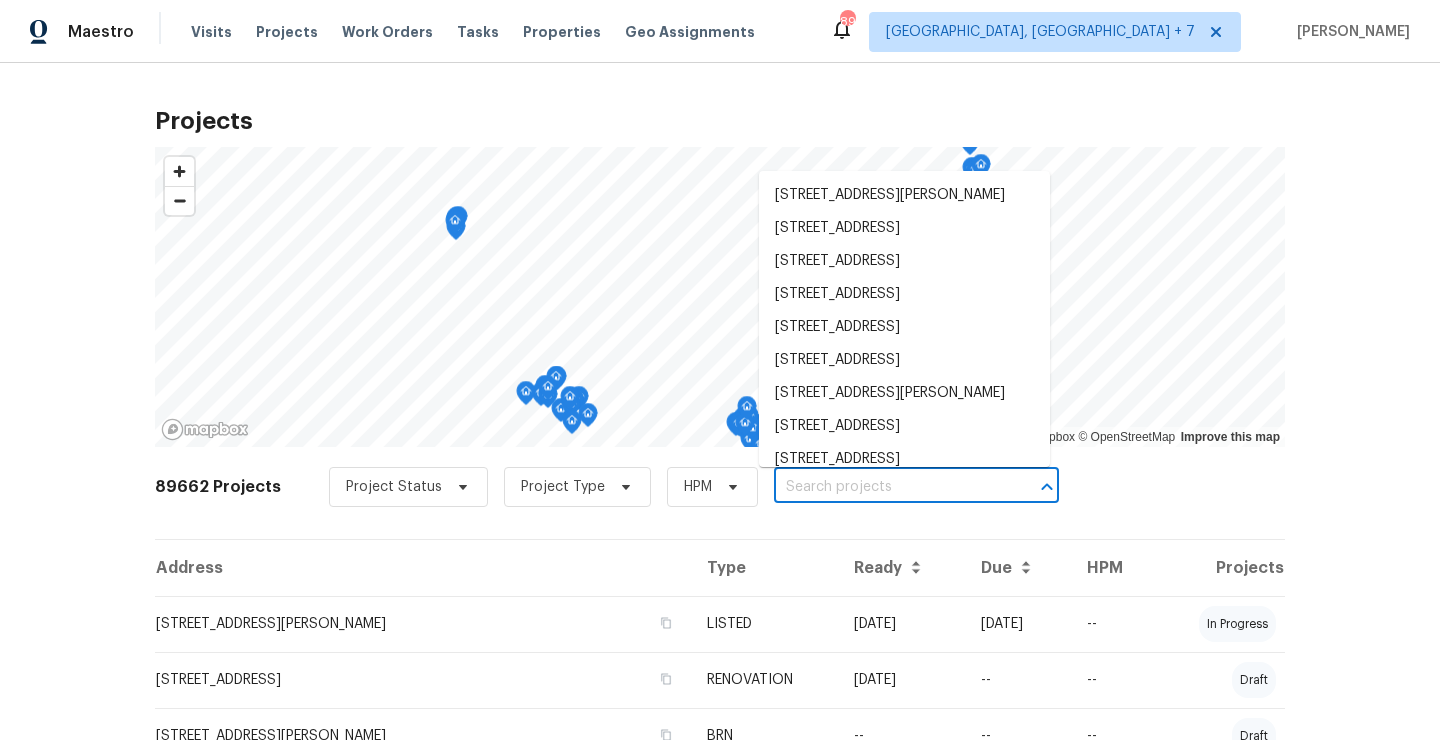 paste on "7130 25th Ave Sacramento, CA" 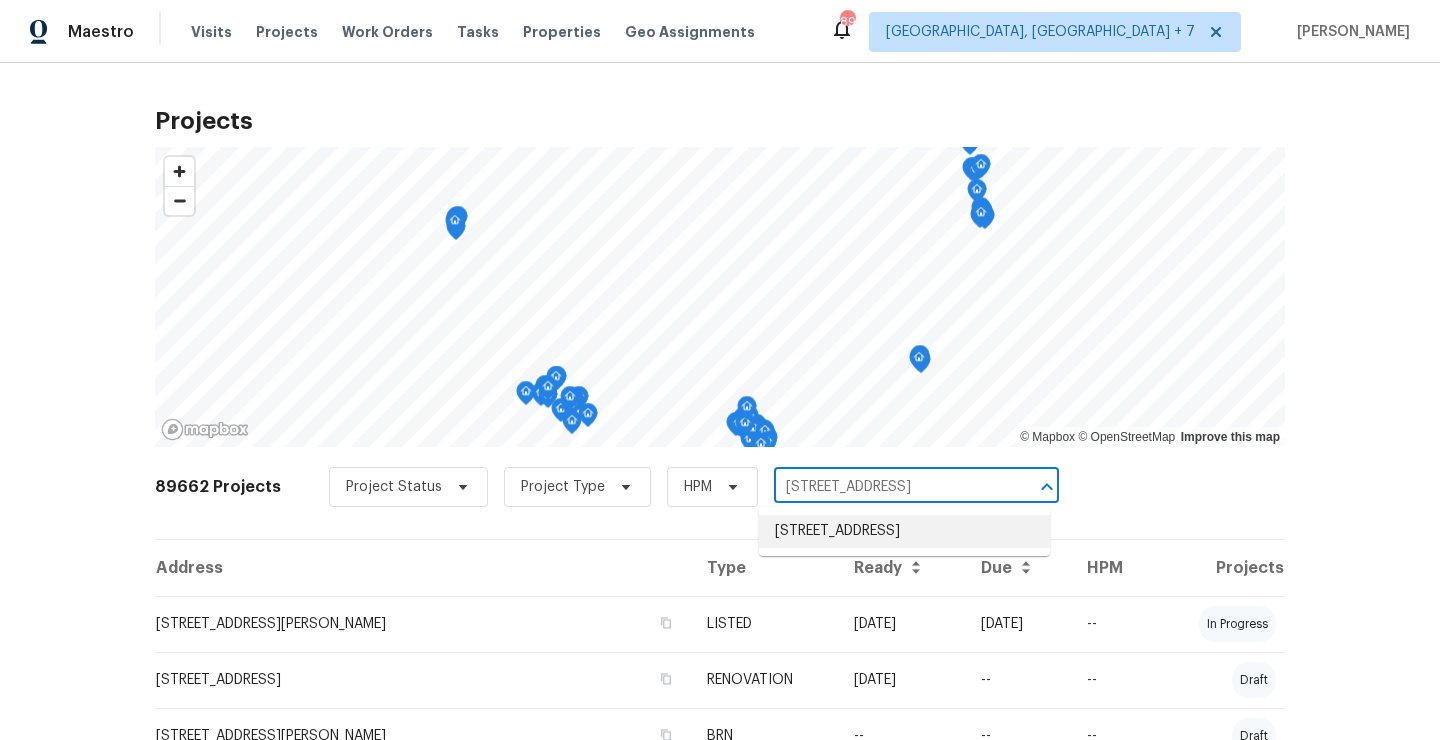 click on "7130 25th Ave, Sacramento, CA 95820" at bounding box center (904, 531) 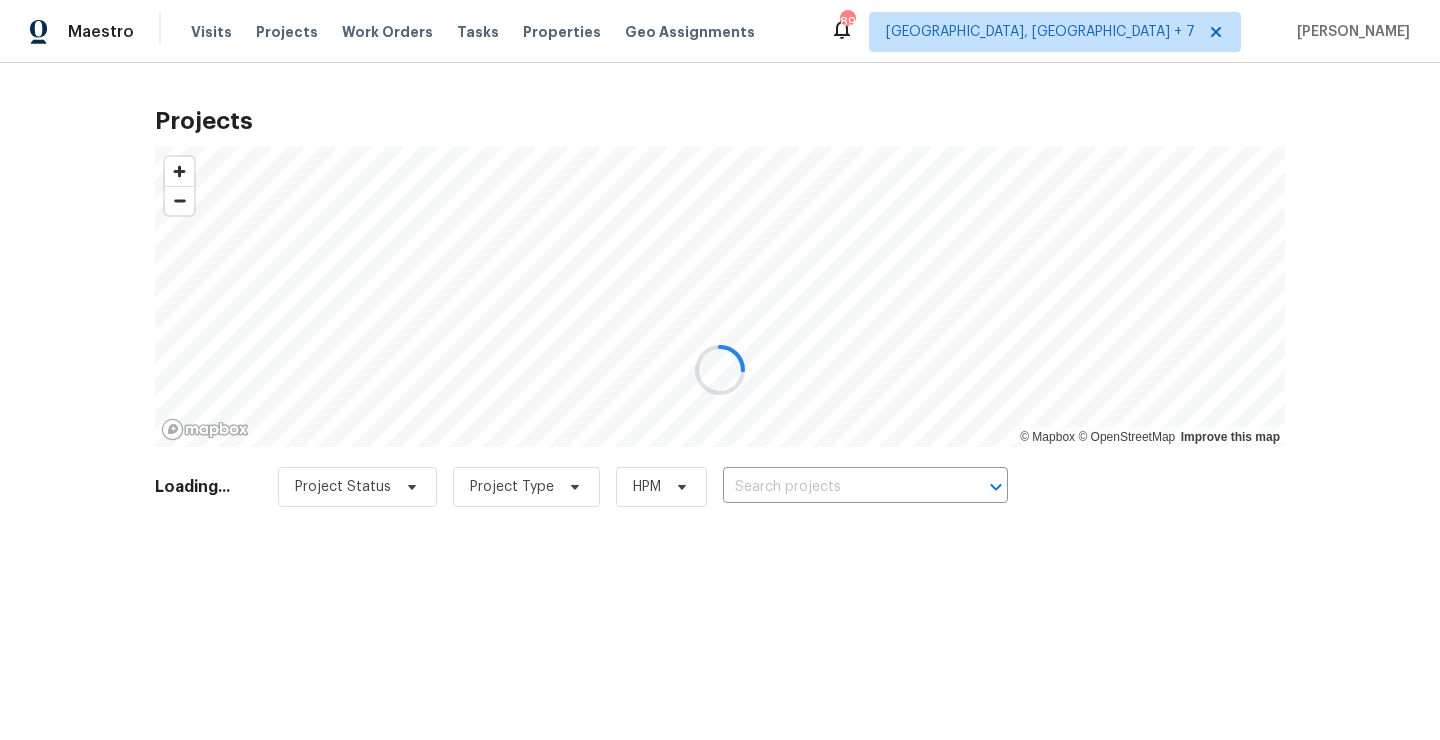 type on "7130 25th Ave, Sacramento, CA 95820" 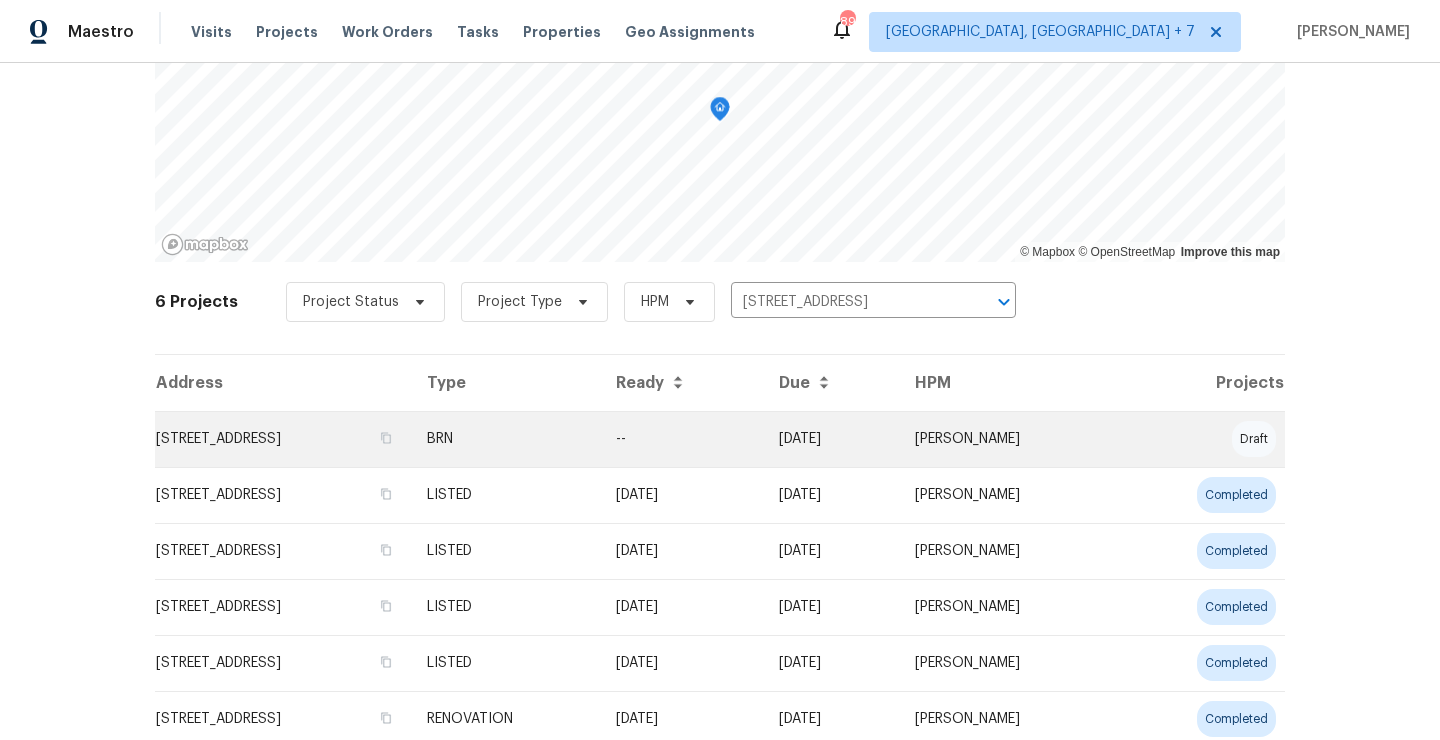 scroll, scrollTop: 256, scrollLeft: 0, axis: vertical 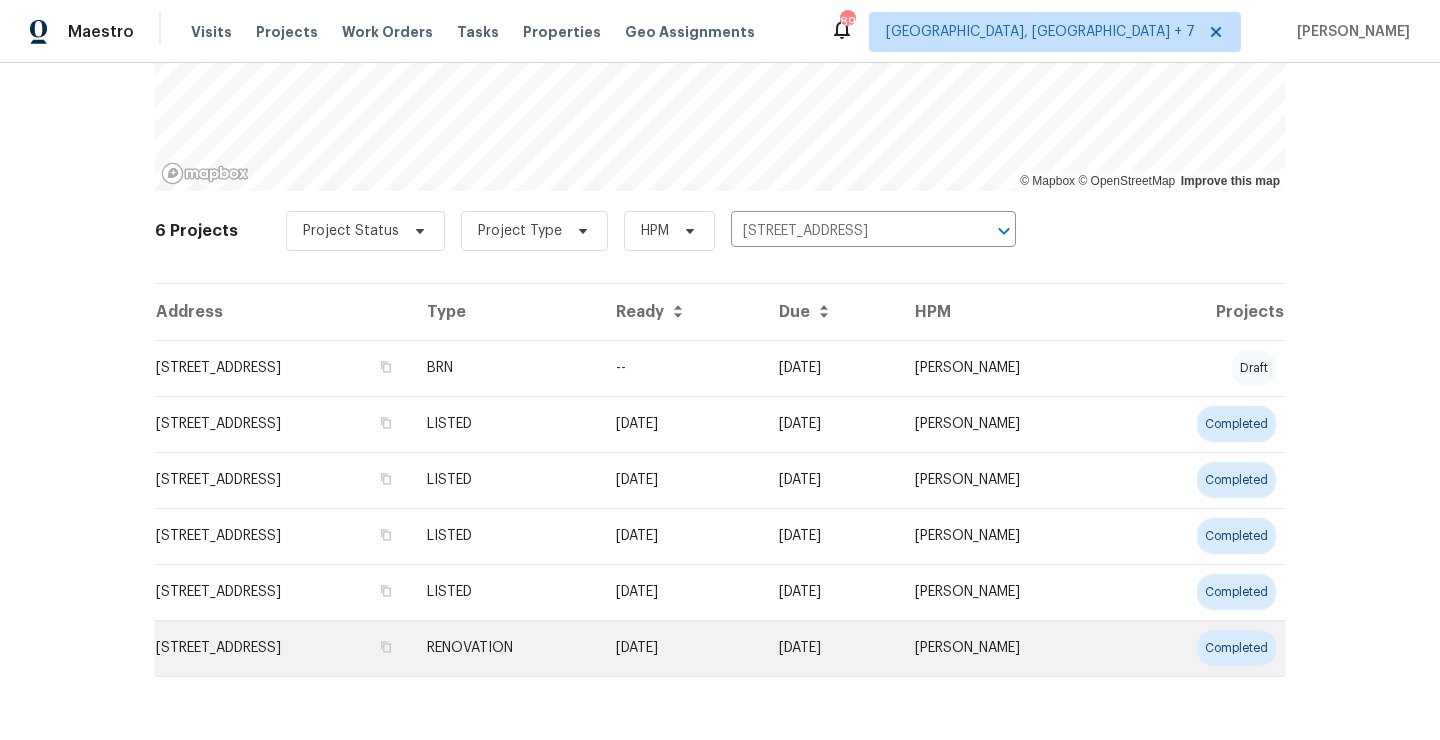 click on "7130 25th Ave, Sacramento, CA 95820" at bounding box center (283, 648) 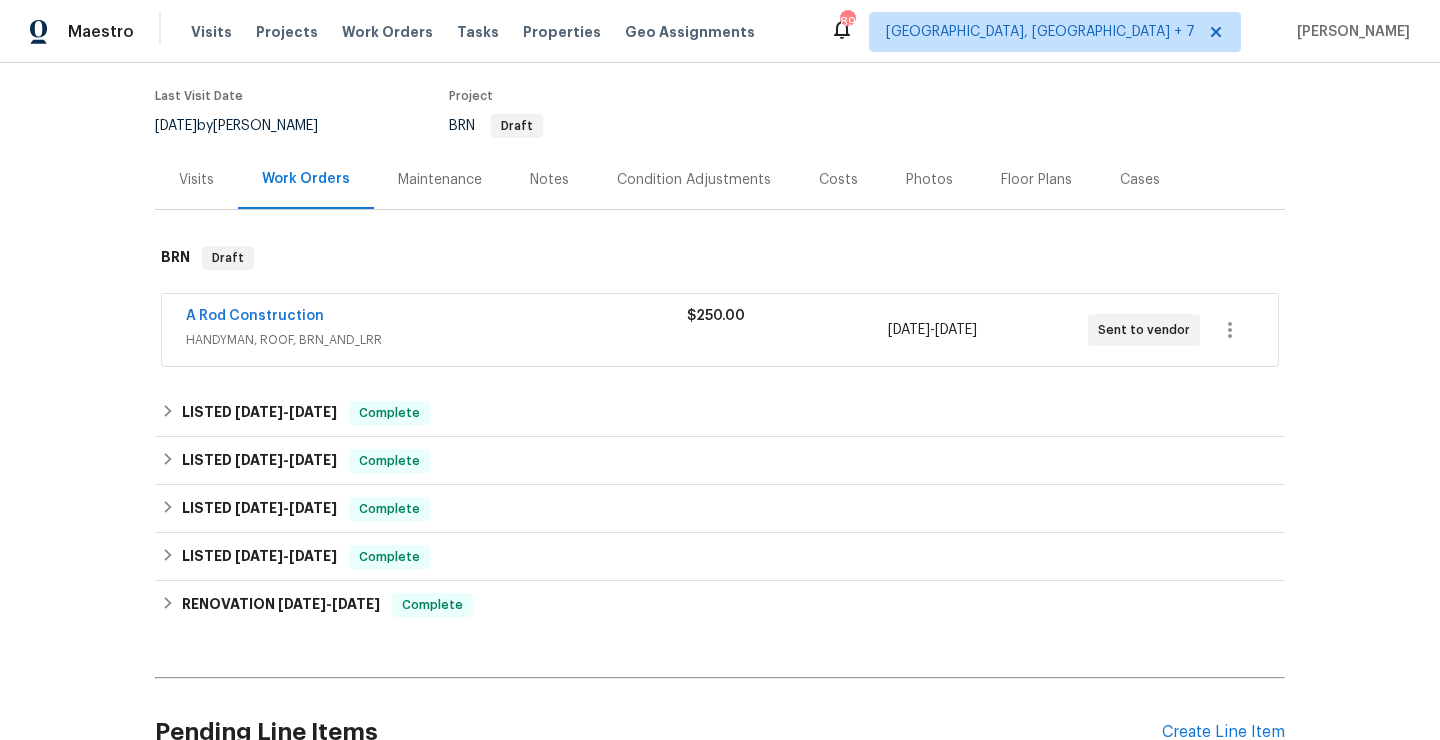 scroll, scrollTop: 167, scrollLeft: 0, axis: vertical 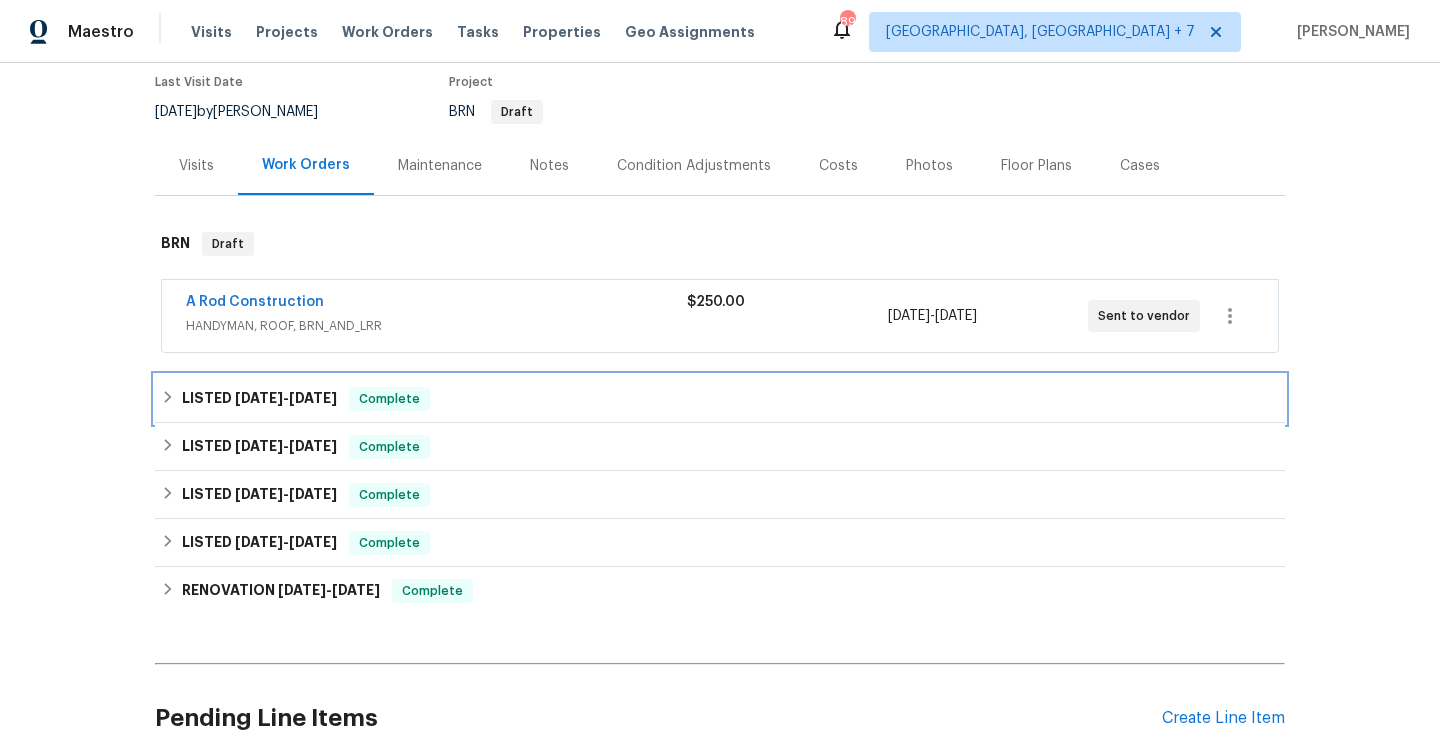 click on "5/9/25" at bounding box center [313, 398] 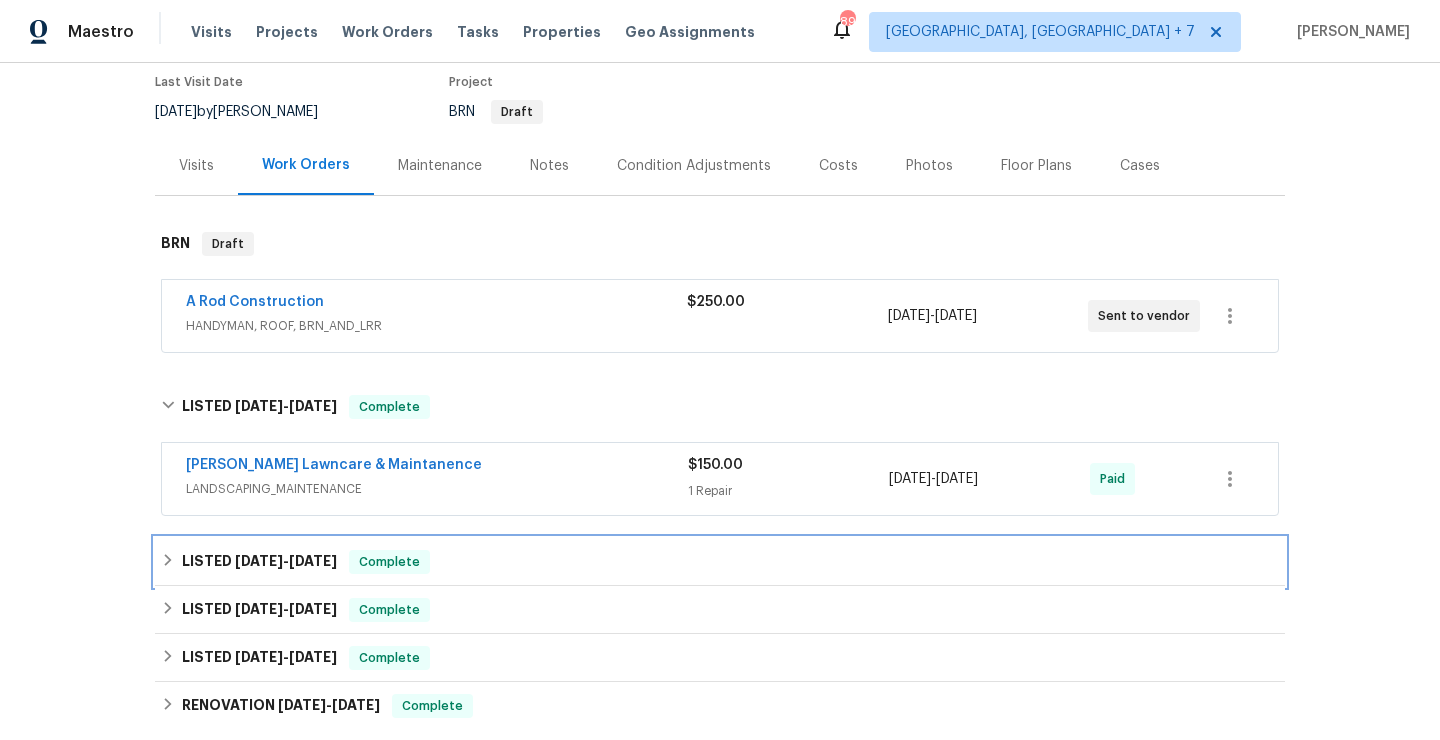 click on "4/18/25" at bounding box center (313, 561) 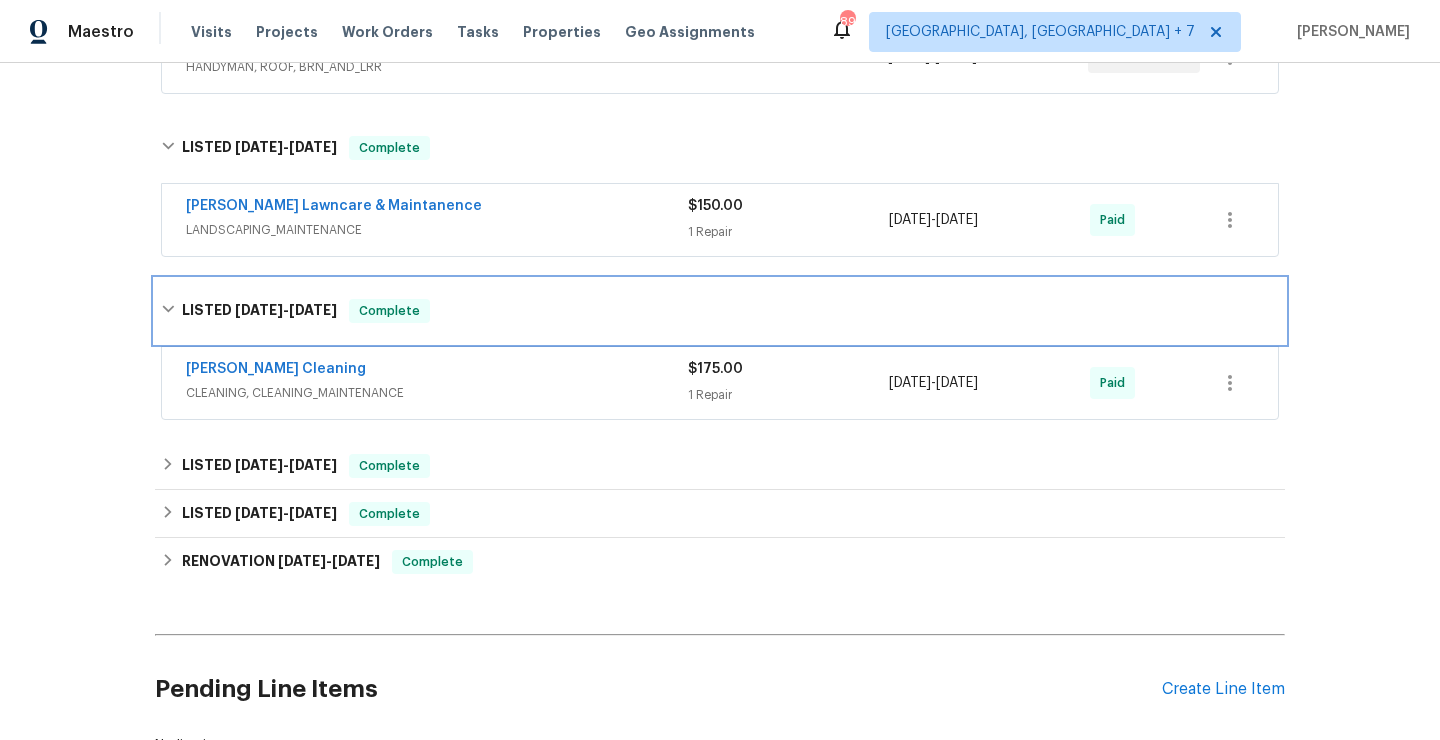 scroll, scrollTop: 428, scrollLeft: 0, axis: vertical 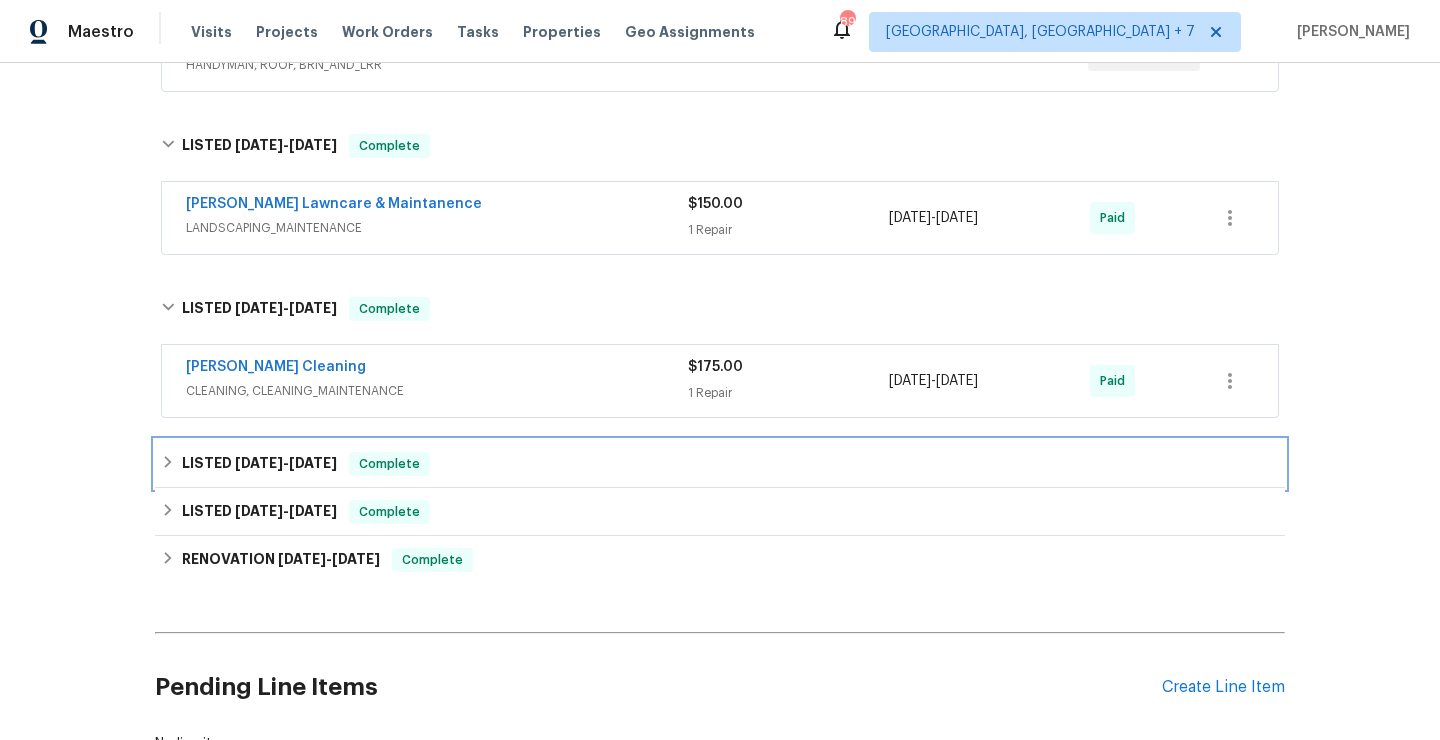 click on "LISTED   3/21/25  -  3/25/25" at bounding box center [259, 464] 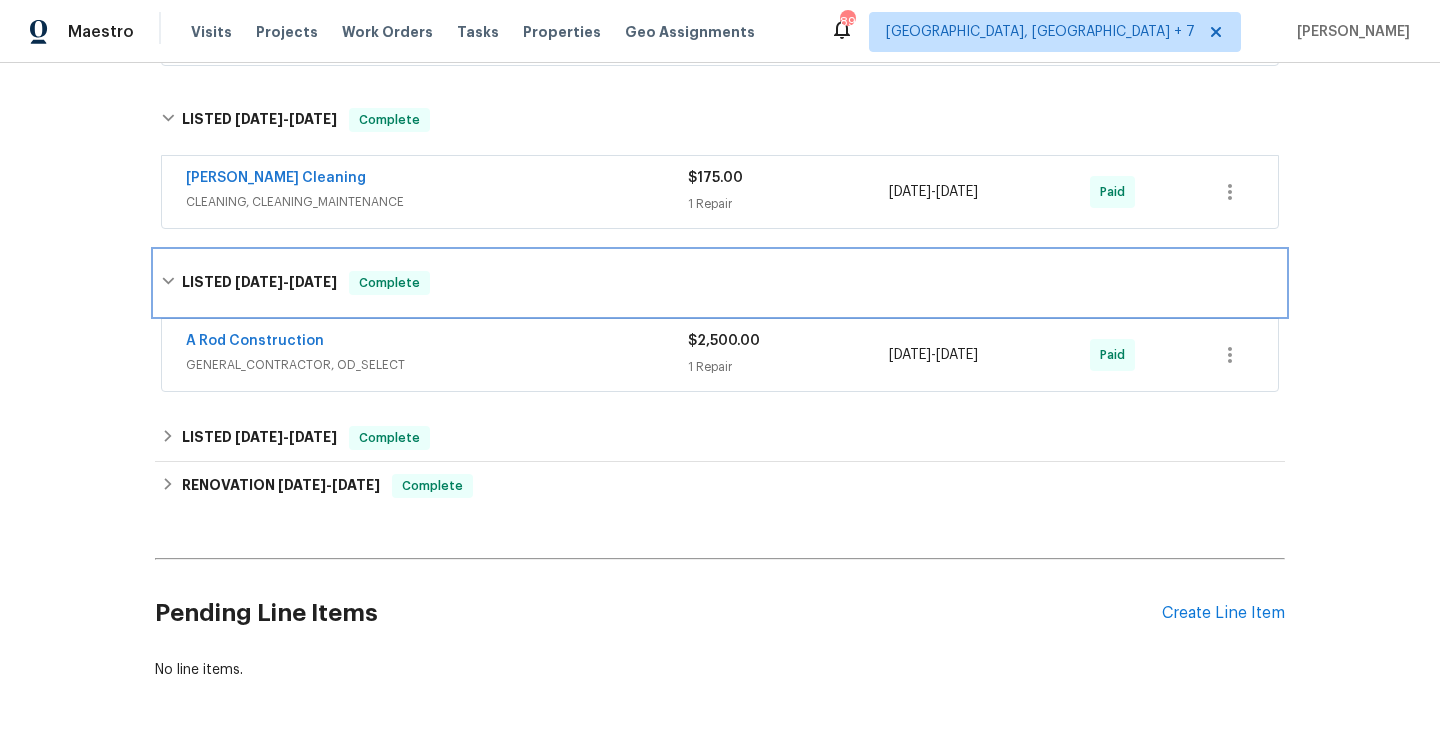 scroll, scrollTop: 638, scrollLeft: 0, axis: vertical 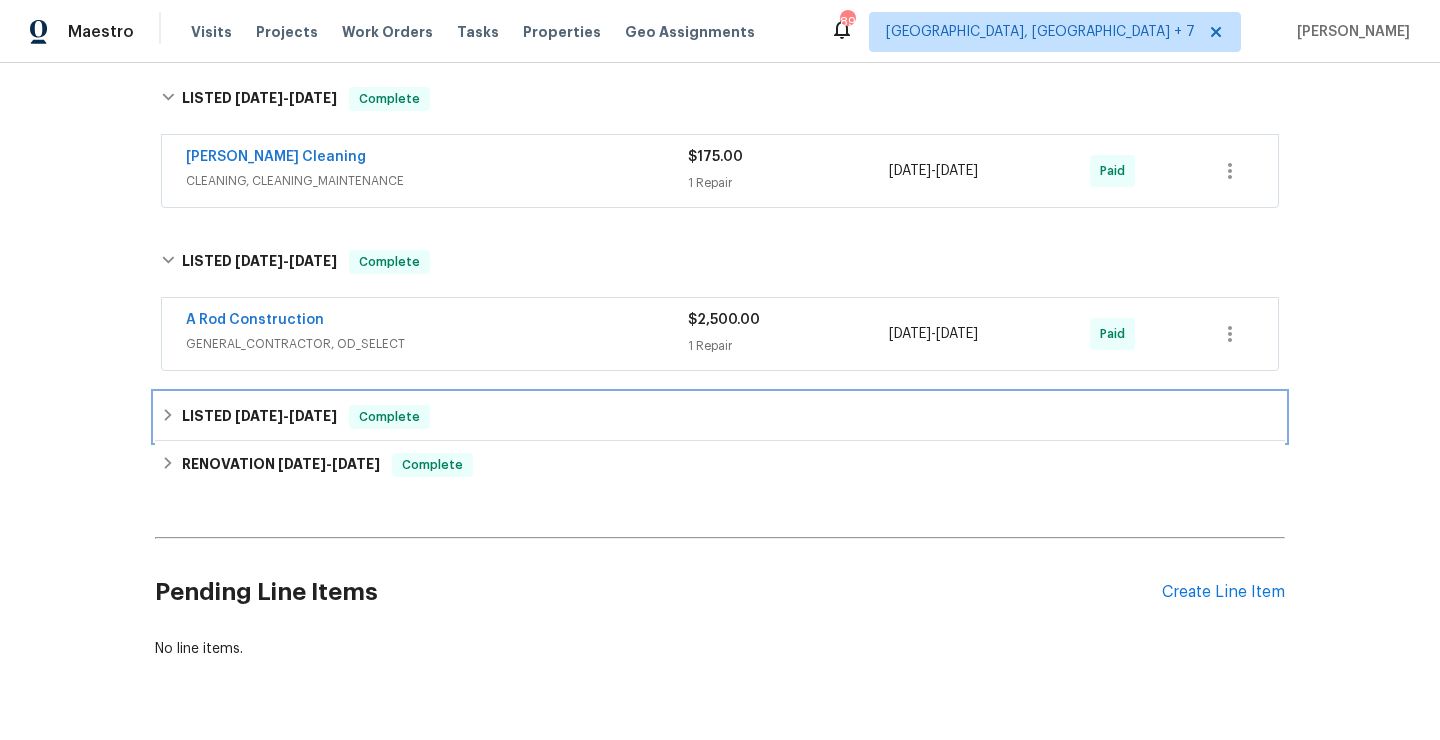 click on "1/24/25" at bounding box center (313, 416) 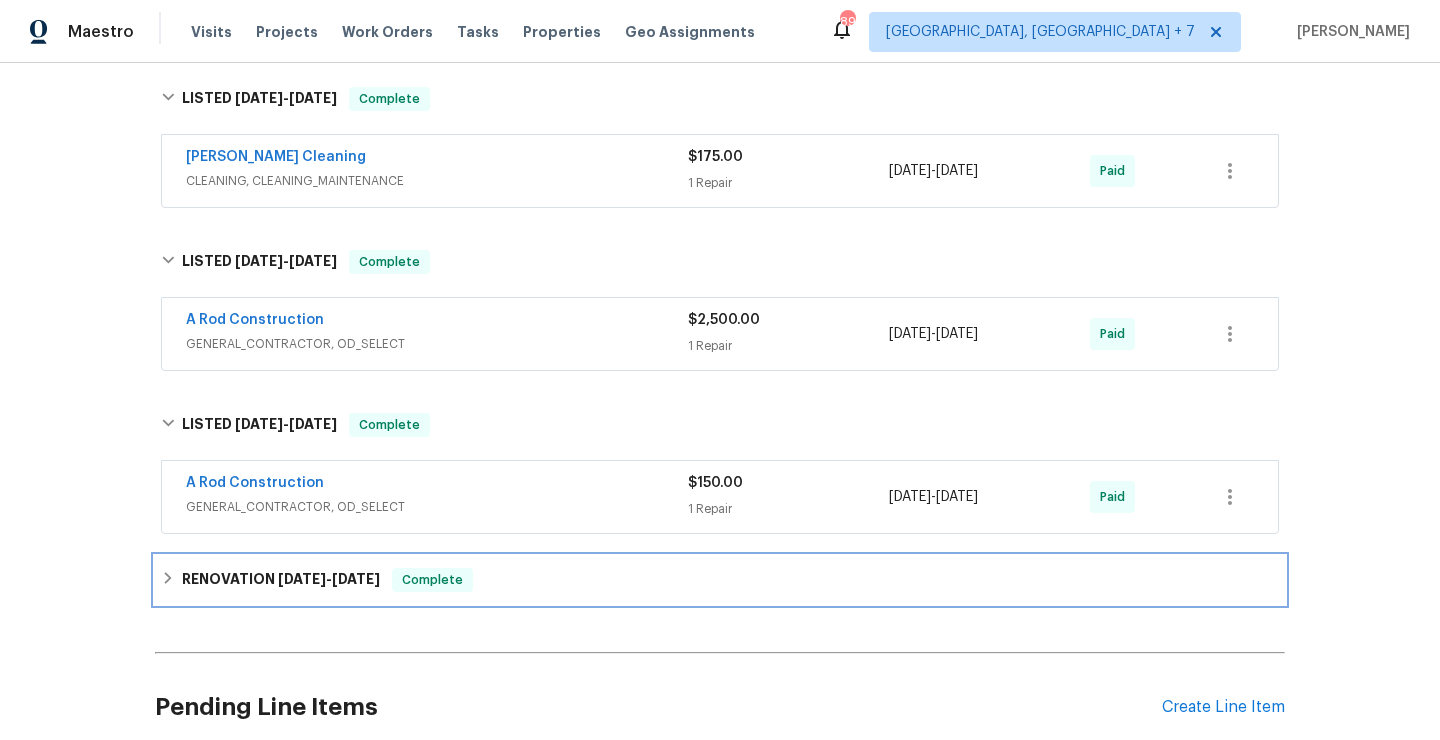 click on "12/9/24" at bounding box center (302, 579) 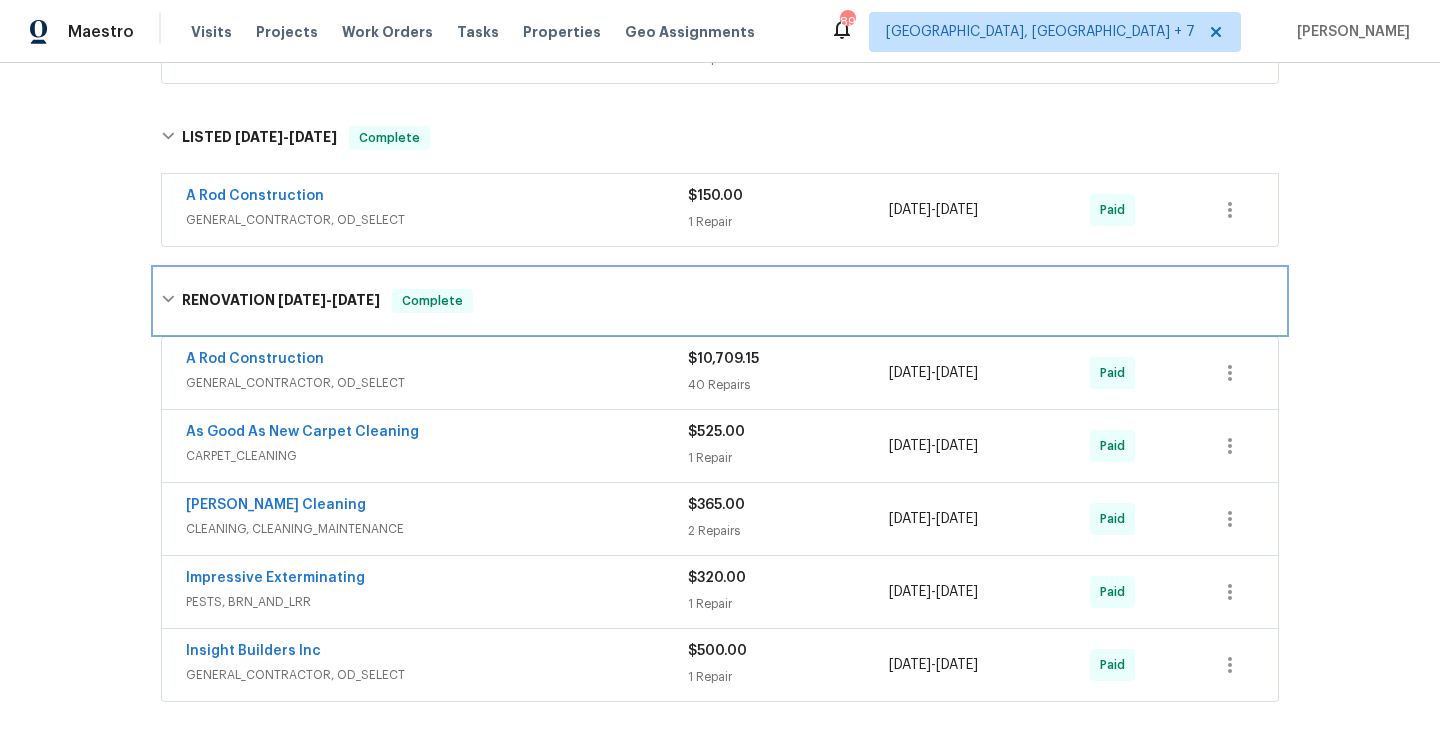 scroll, scrollTop: 931, scrollLeft: 0, axis: vertical 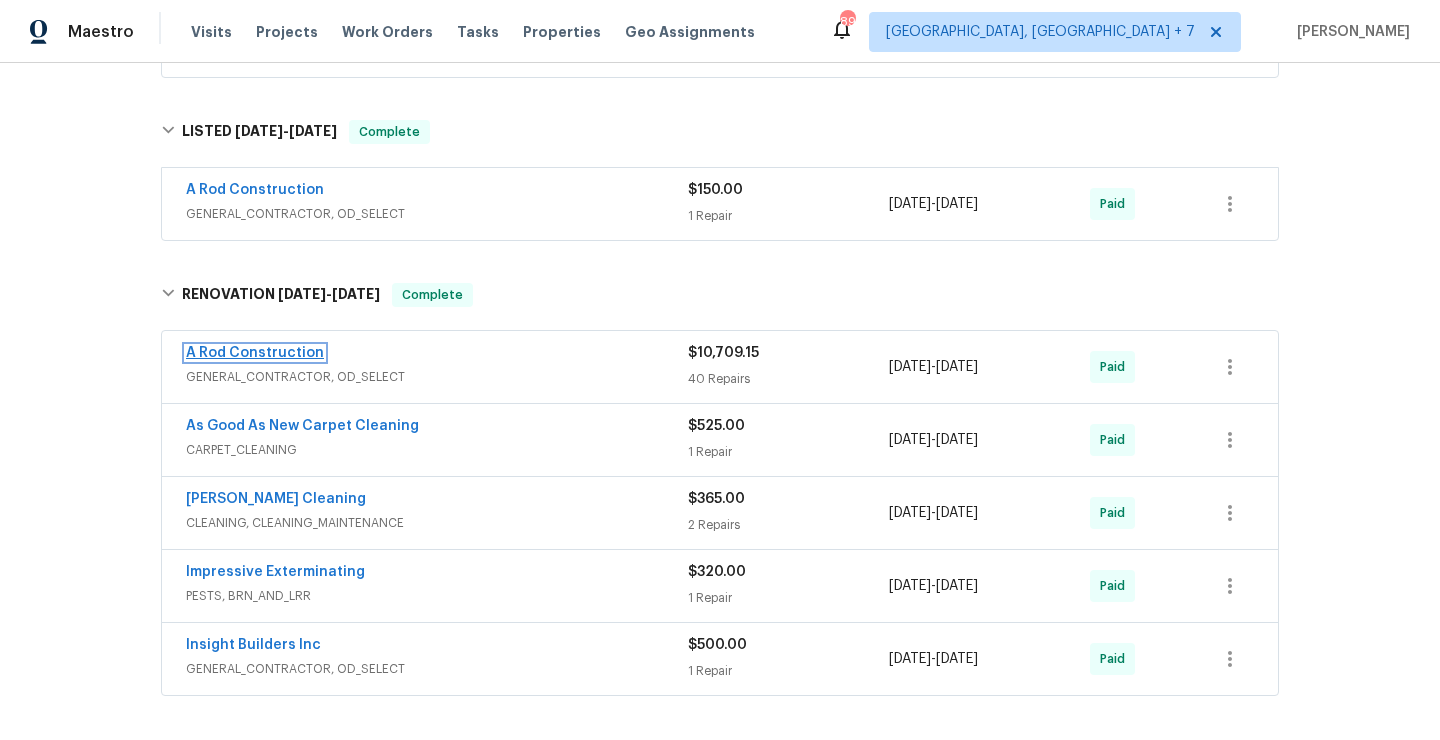 click on "A Rod Construction" at bounding box center (255, 353) 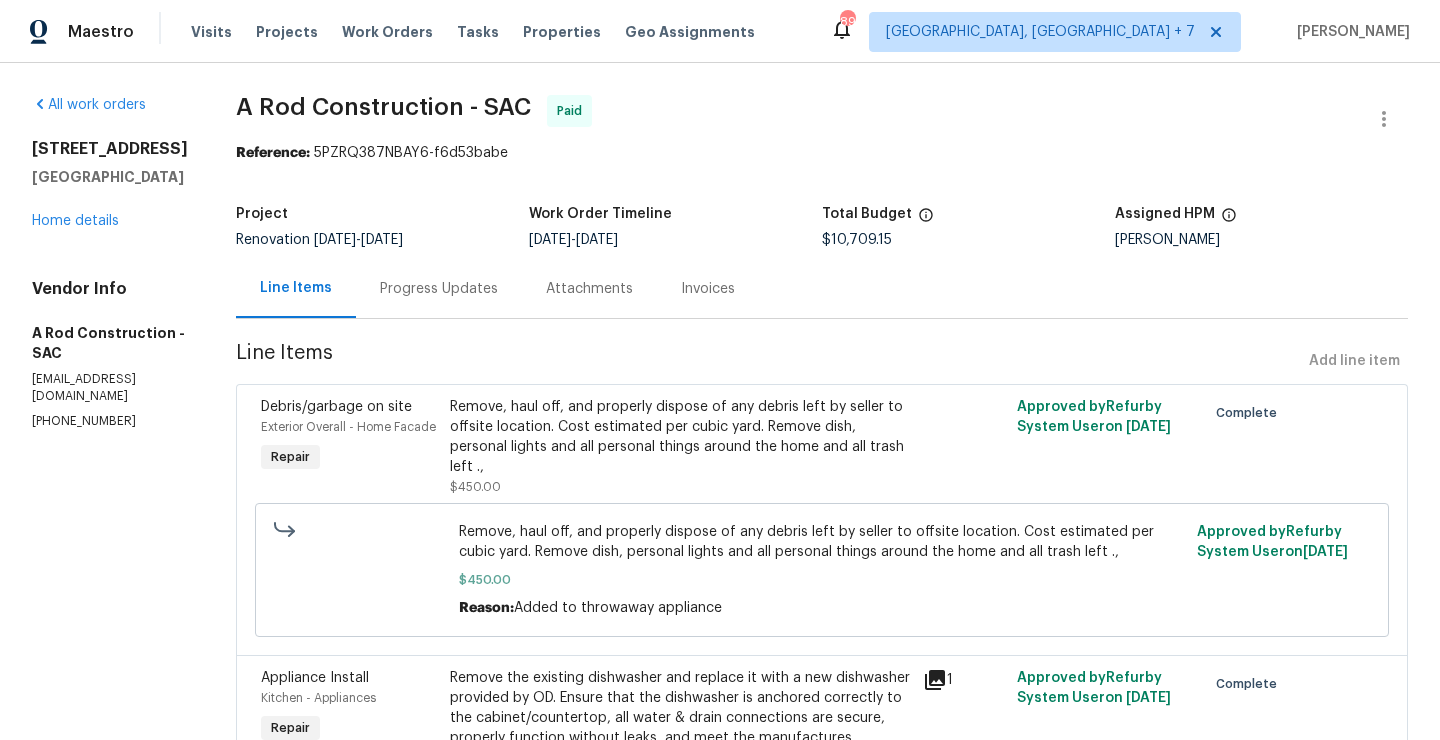 click on "Invoices" at bounding box center [708, 289] 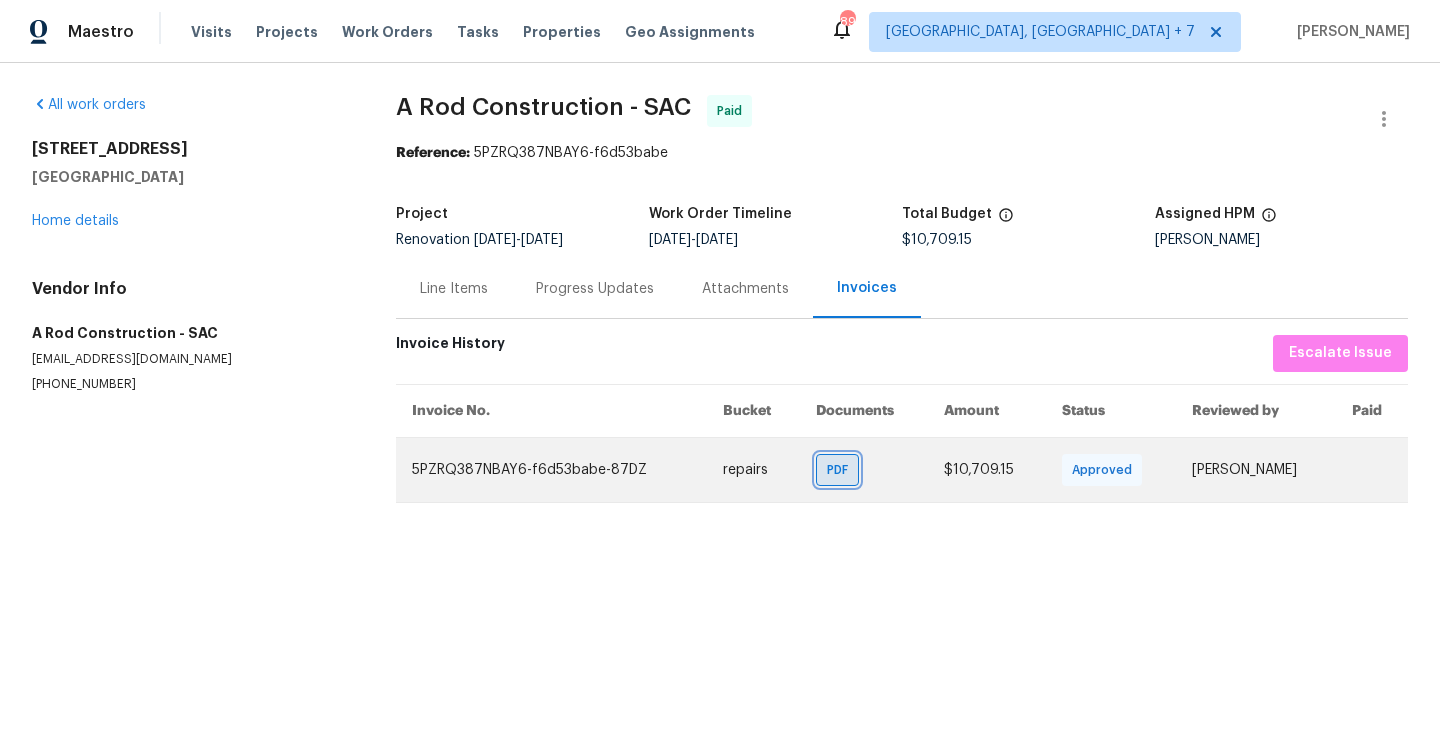 click on "PDF" at bounding box center (841, 470) 